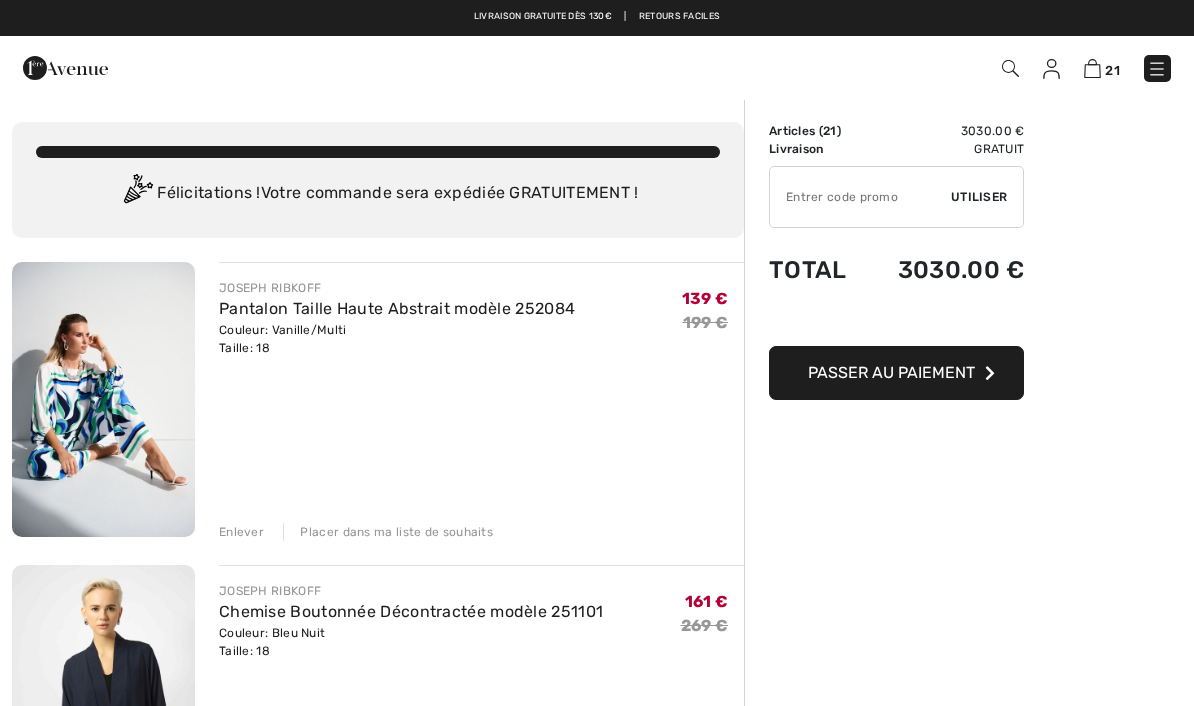 scroll, scrollTop: 0, scrollLeft: 0, axis: both 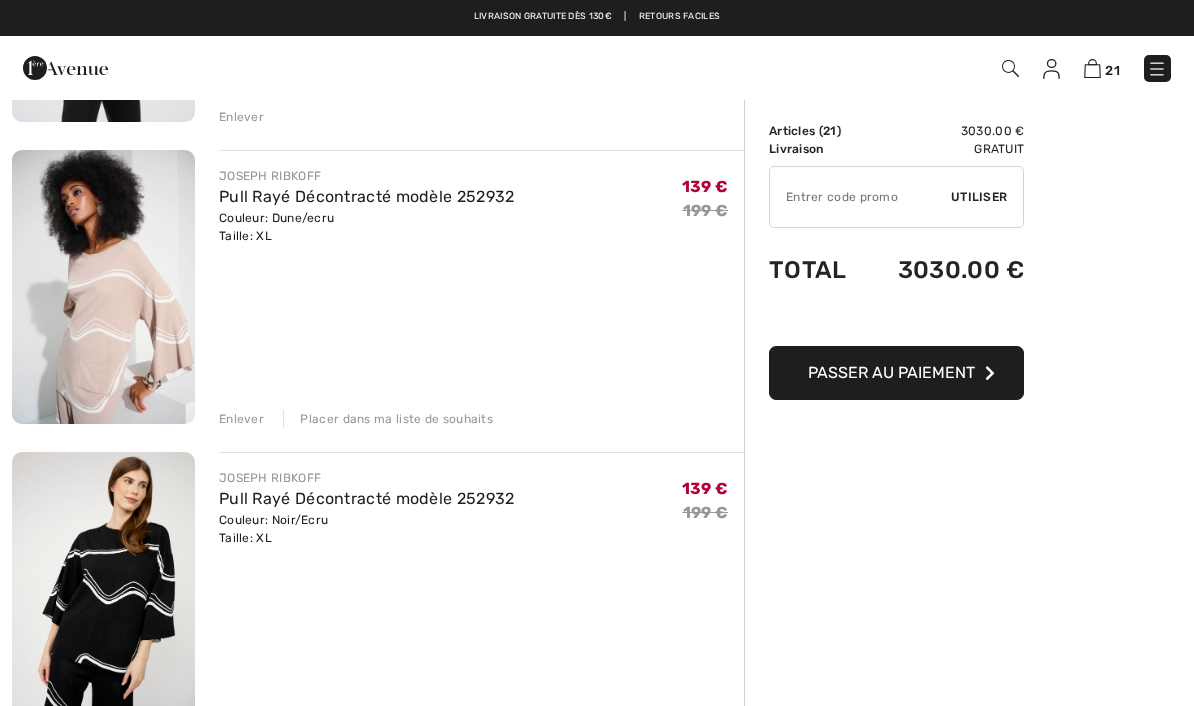 click on "Enlever" at bounding box center (241, 419) 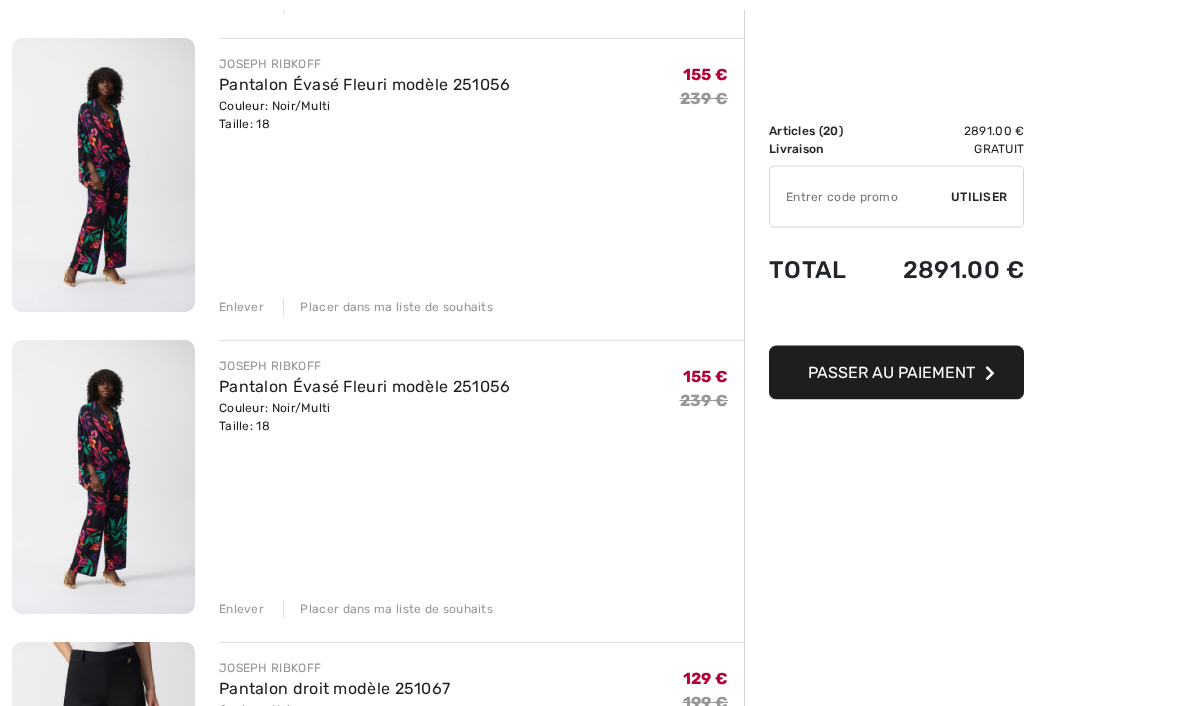 scroll, scrollTop: 4764, scrollLeft: 0, axis: vertical 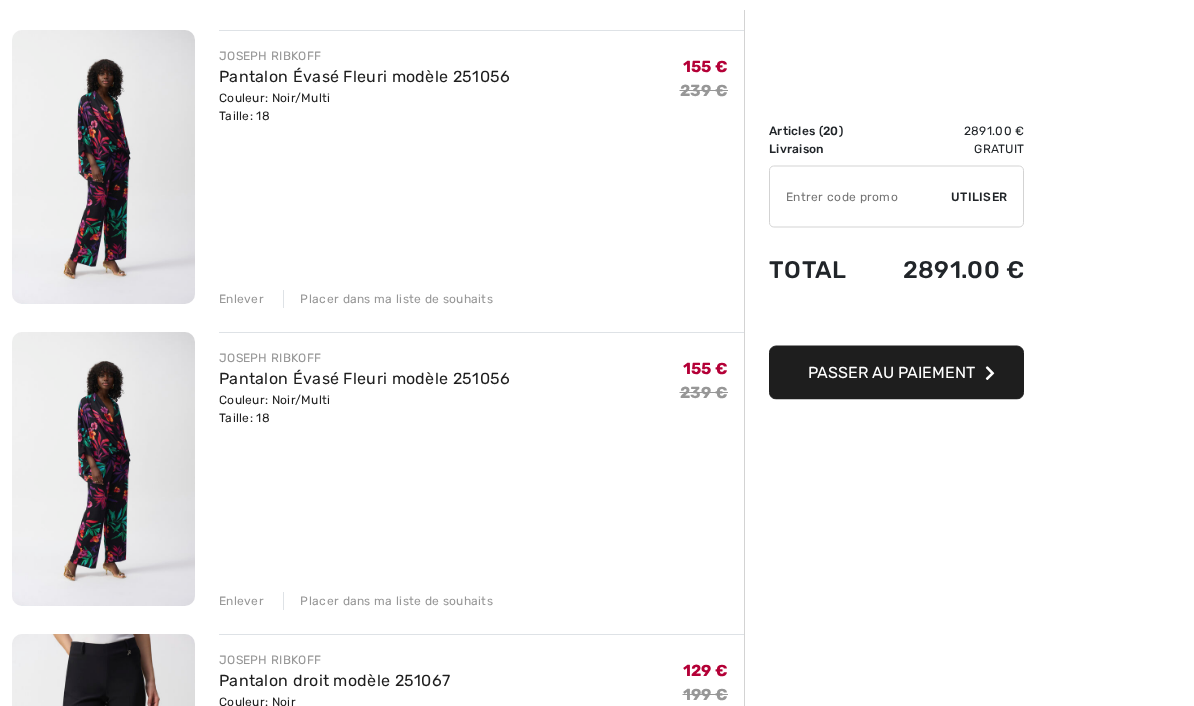 click on "Enlever" at bounding box center [241, 602] 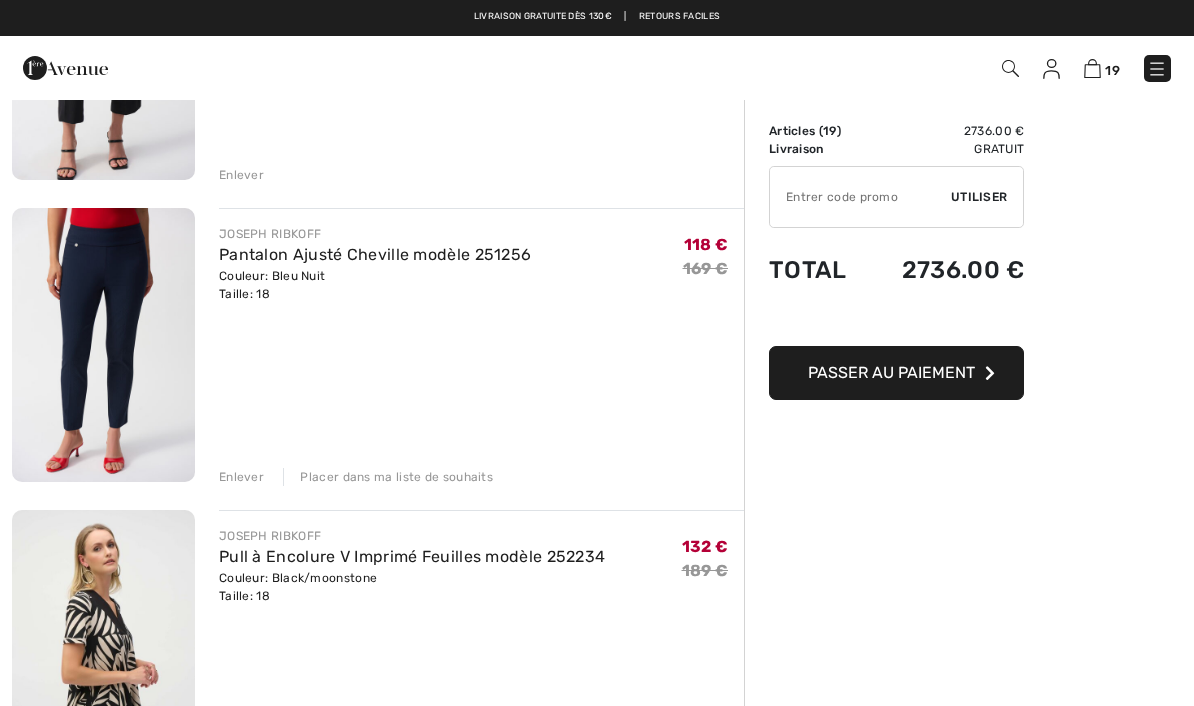 scroll, scrollTop: 957, scrollLeft: 0, axis: vertical 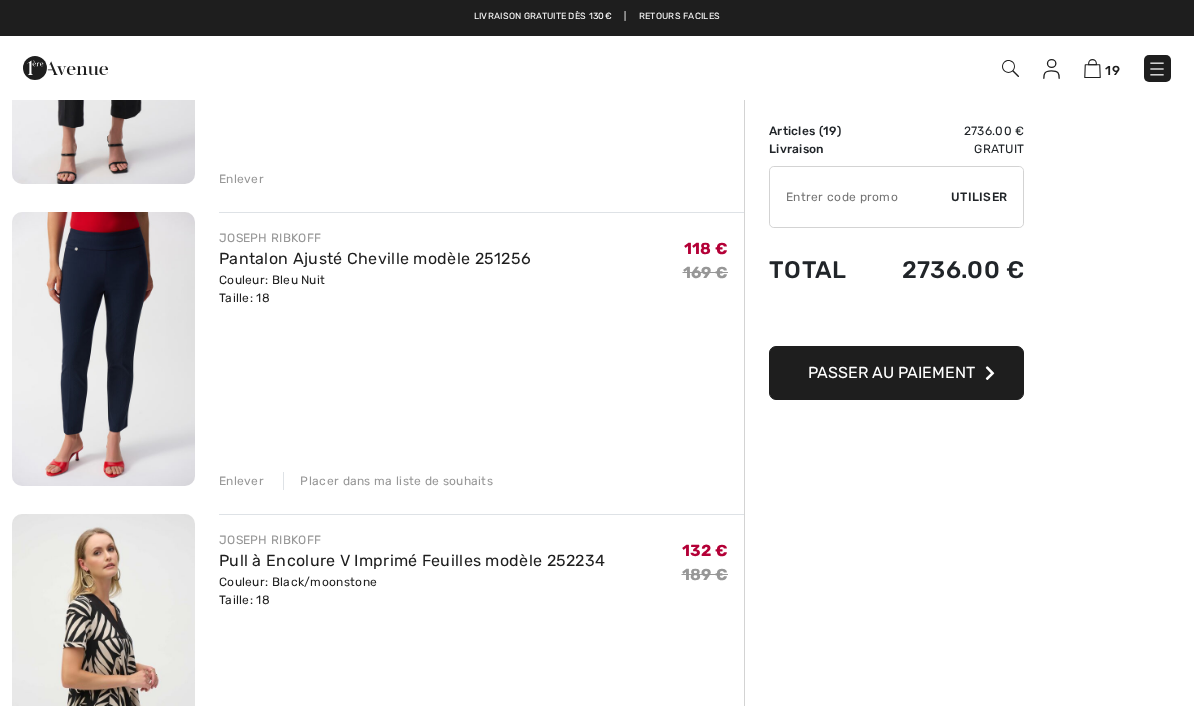 click at bounding box center (1157, 69) 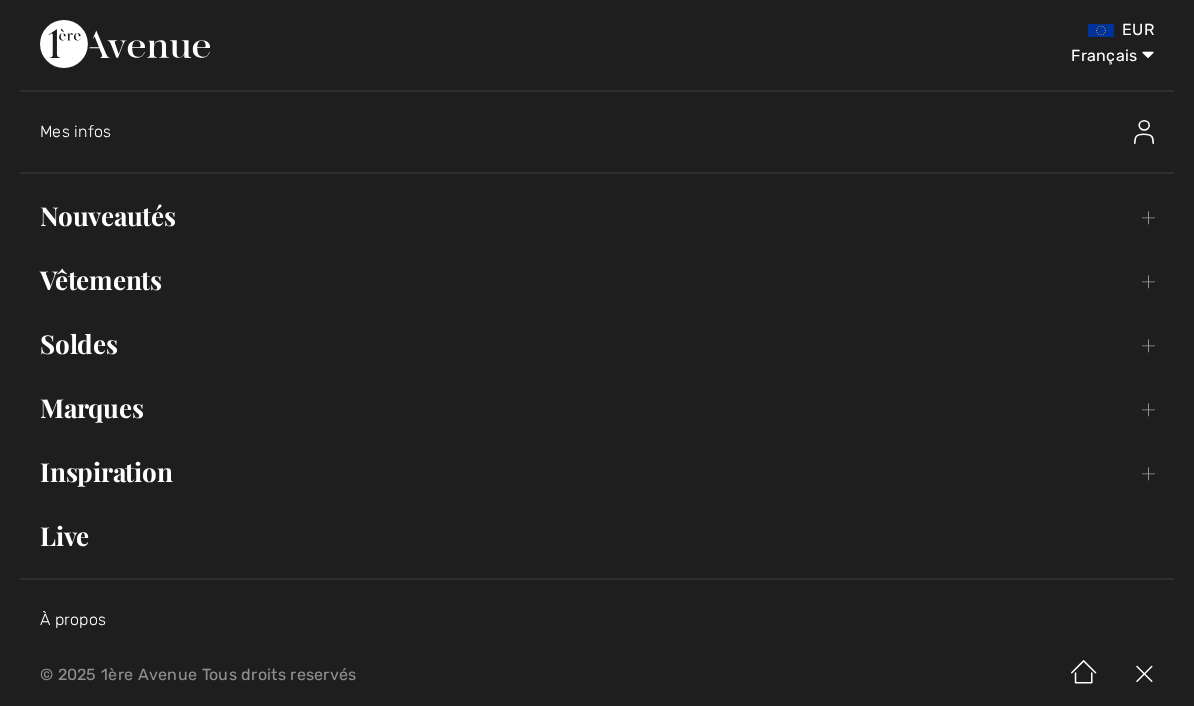 click on "Vêtements Toggle submenu" at bounding box center (597, 280) 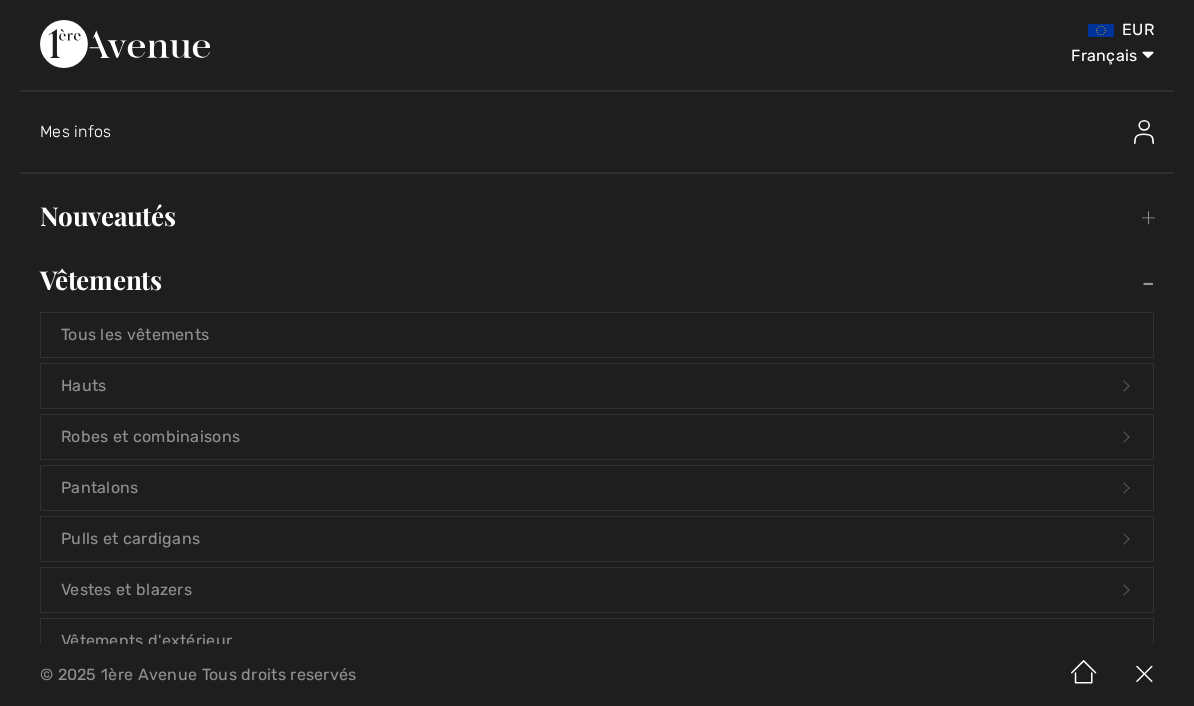 click on "Hauts Open submenu" at bounding box center [597, 386] 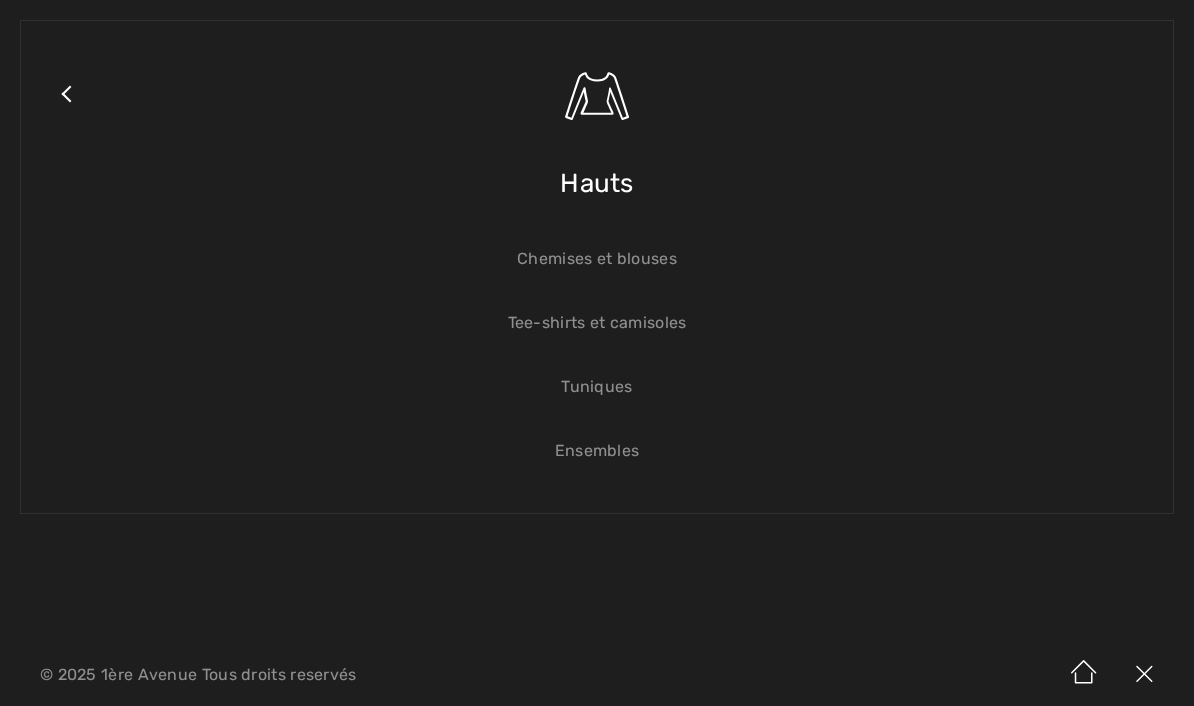 click on "Close submenu" at bounding box center (66, 119) 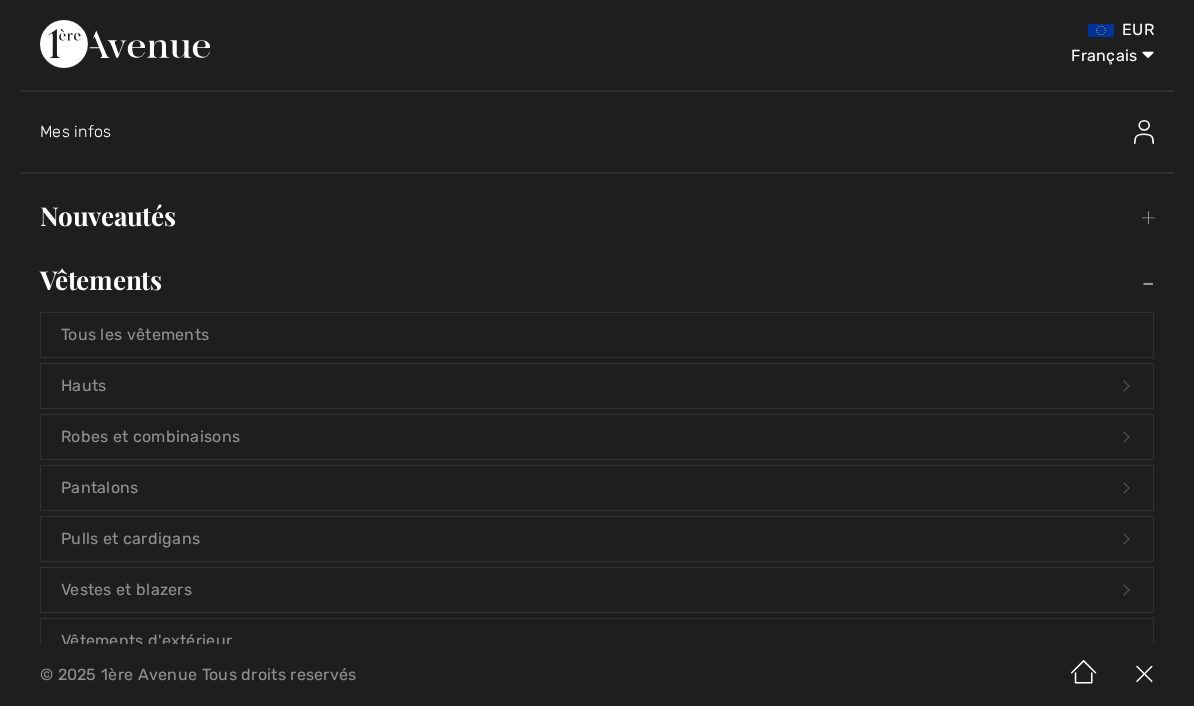 click on "Vestes et blazers Open submenu" at bounding box center [597, 590] 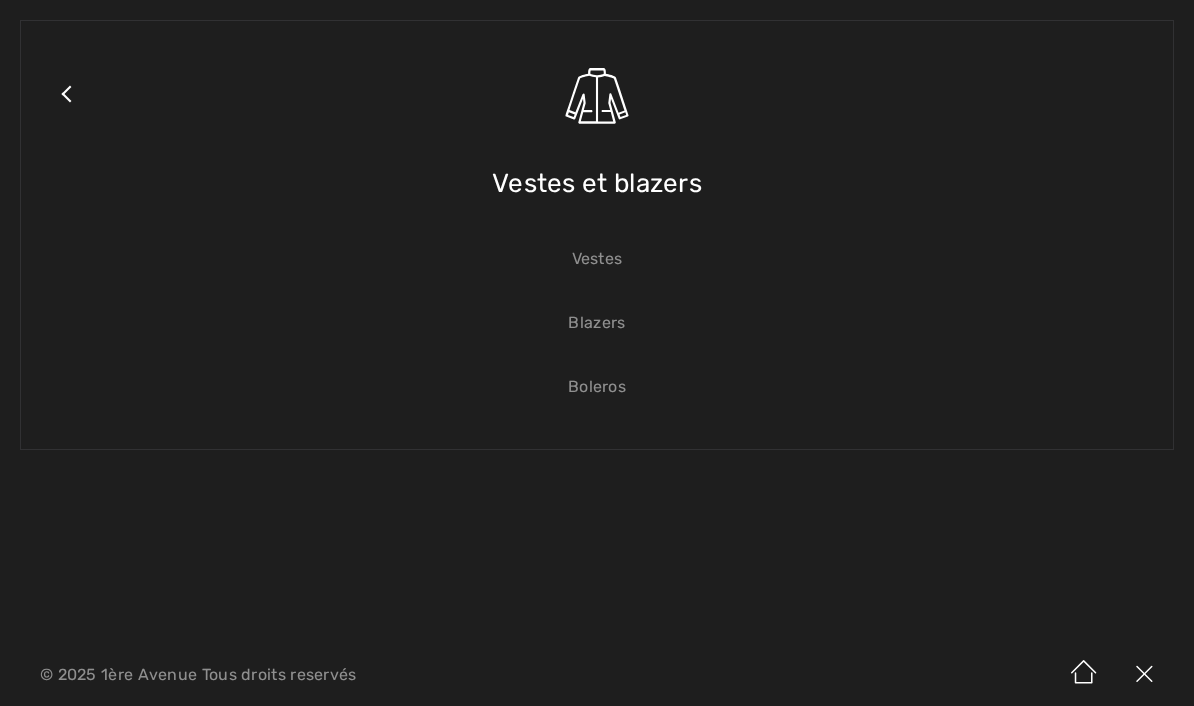 click on "Vestes et blazers" at bounding box center (597, 183) 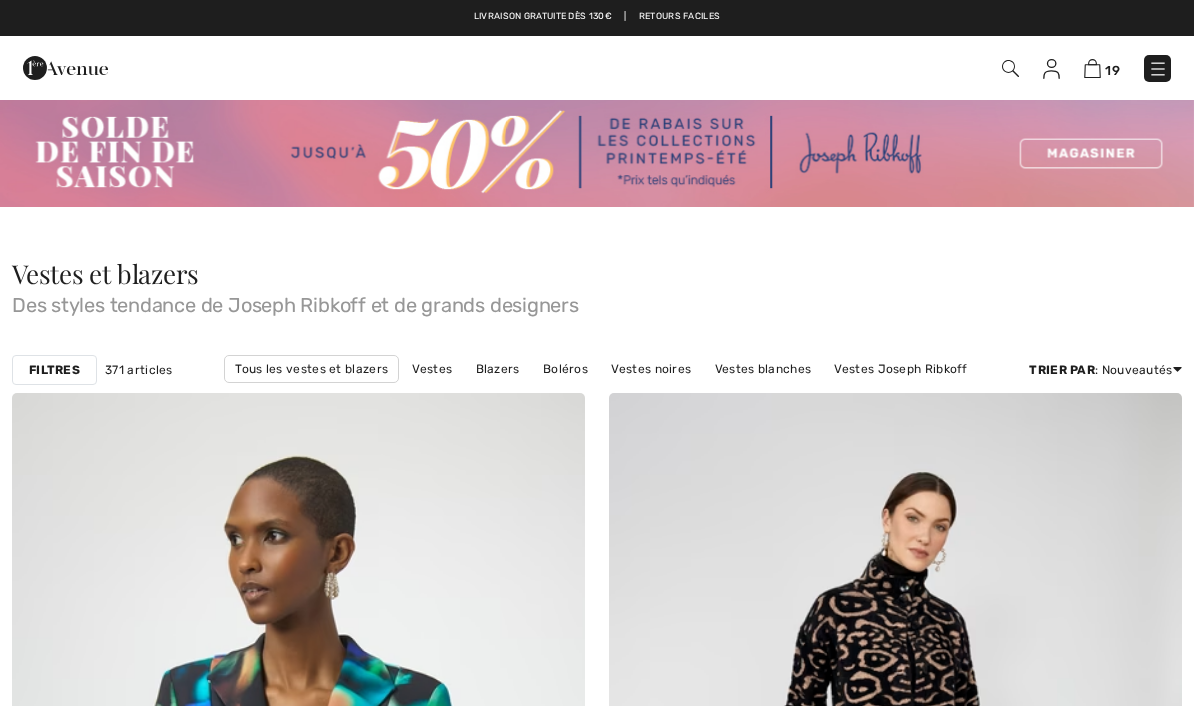 scroll, scrollTop: 0, scrollLeft: 0, axis: both 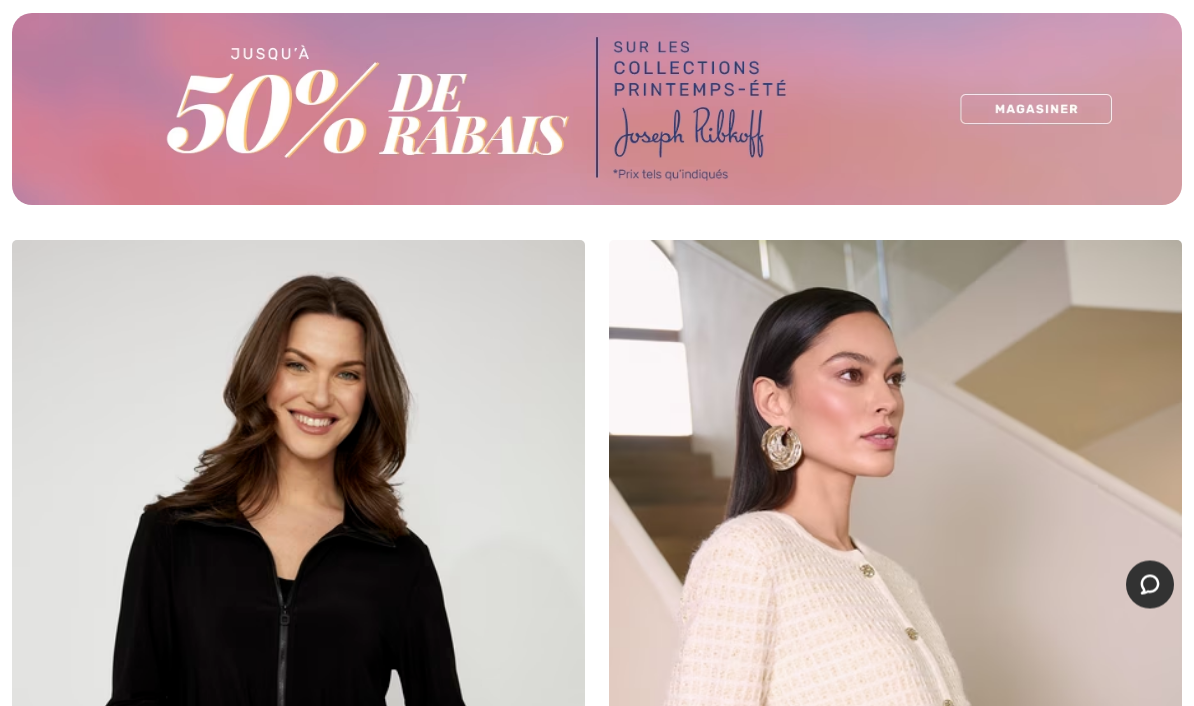 click on "2" at bounding box center (414, 1194) 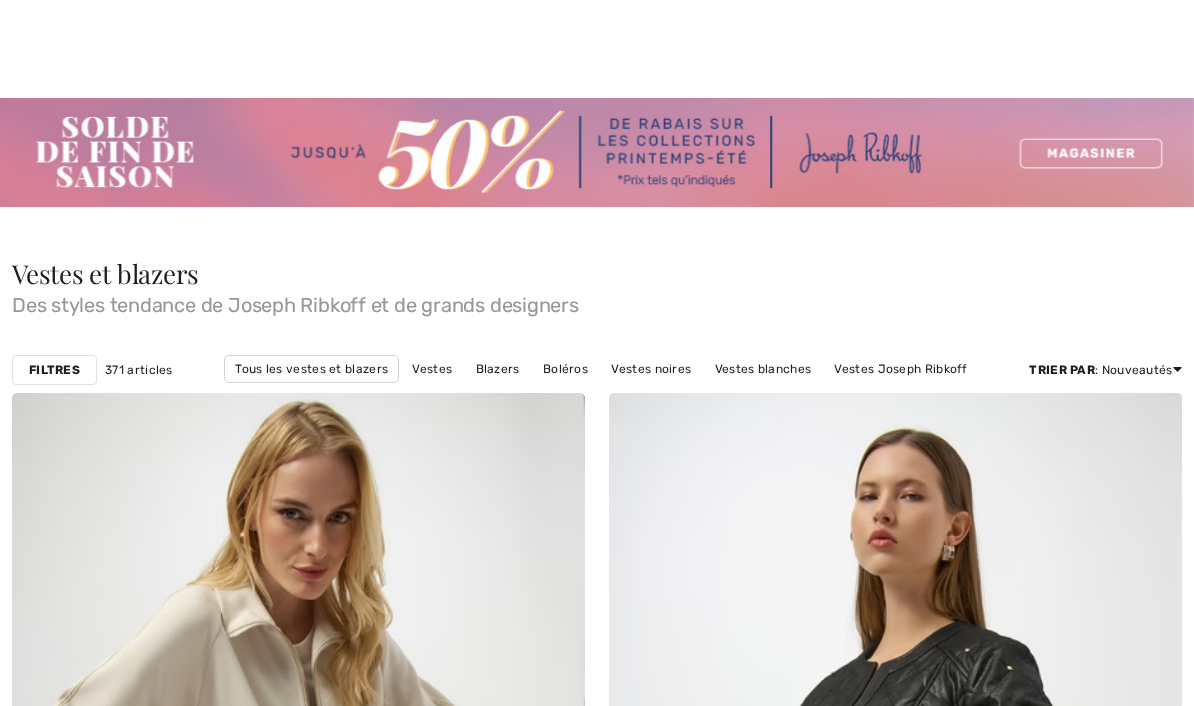 scroll, scrollTop: 512, scrollLeft: 0, axis: vertical 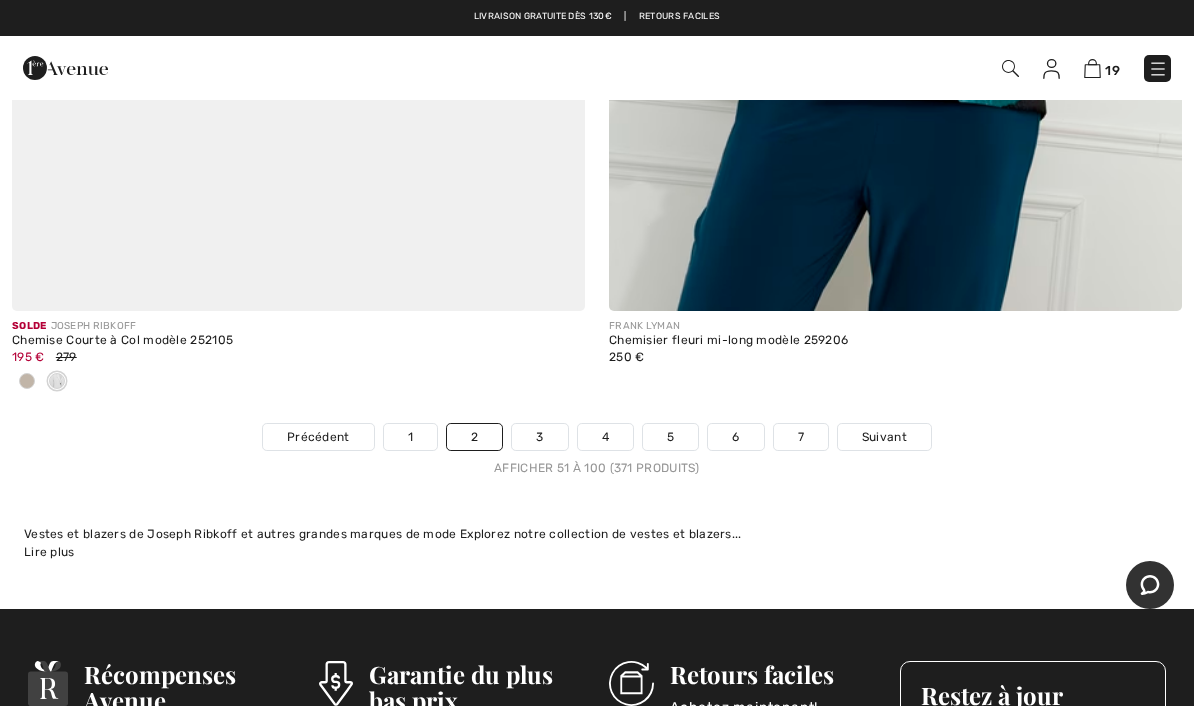 click on "3" at bounding box center (539, 437) 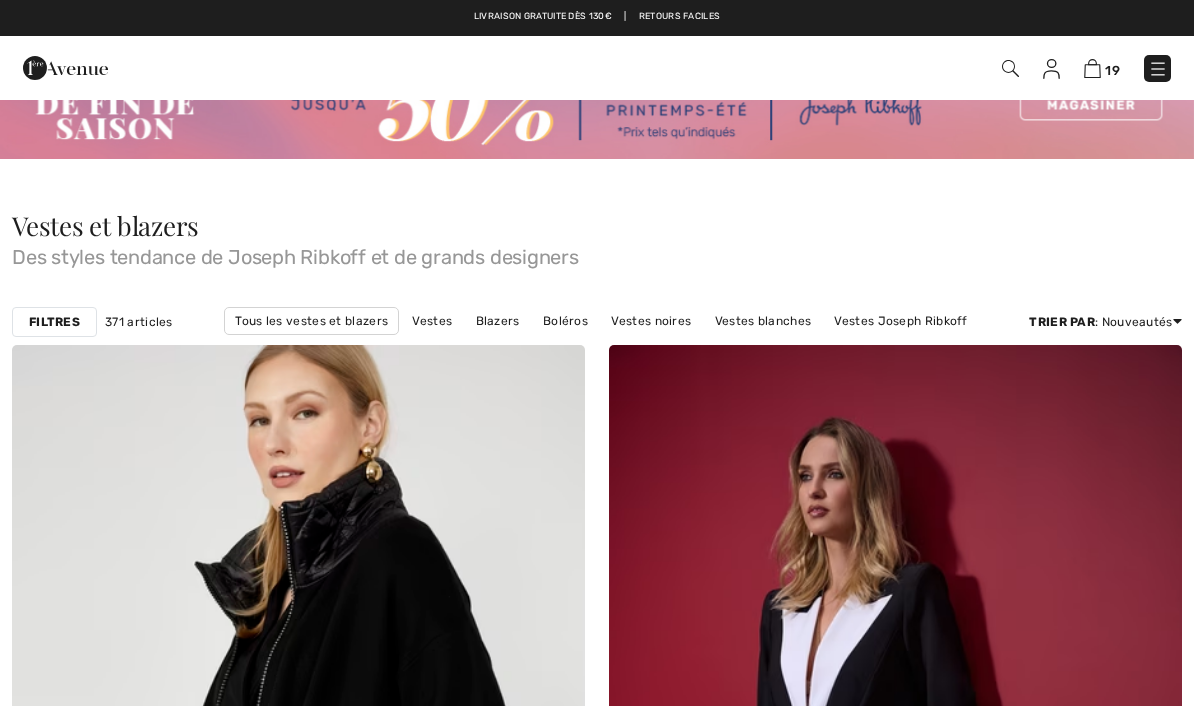 scroll, scrollTop: 0, scrollLeft: 0, axis: both 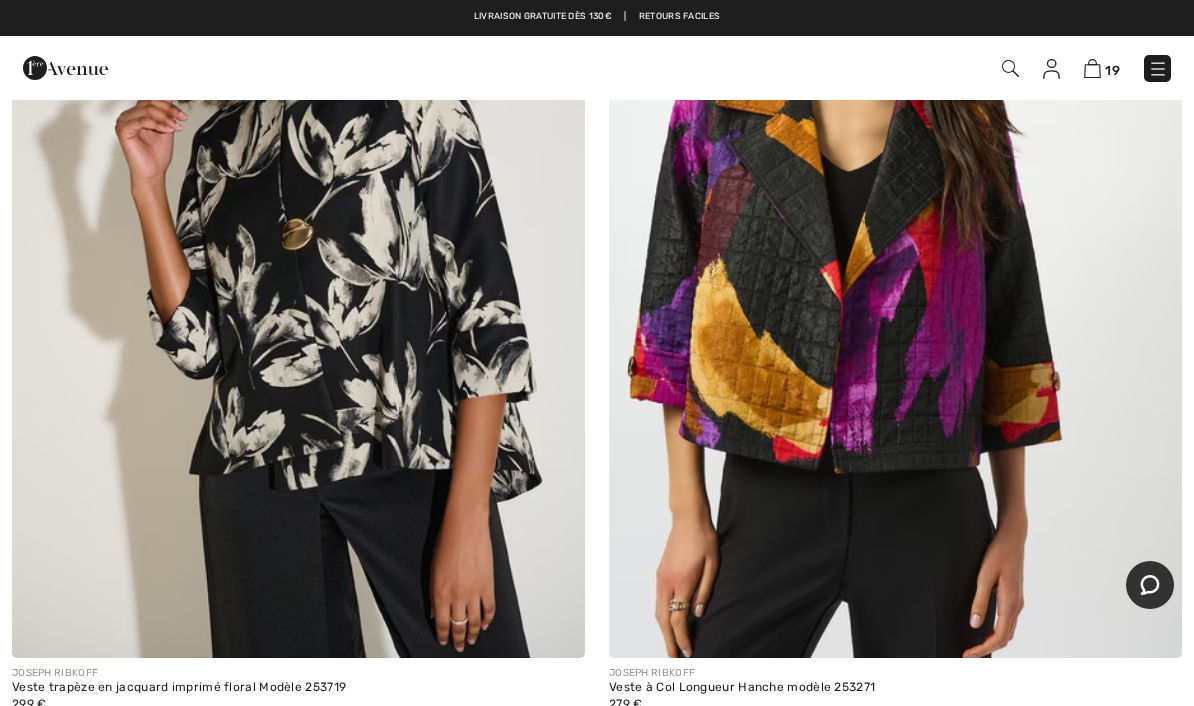 click at bounding box center (298, 229) 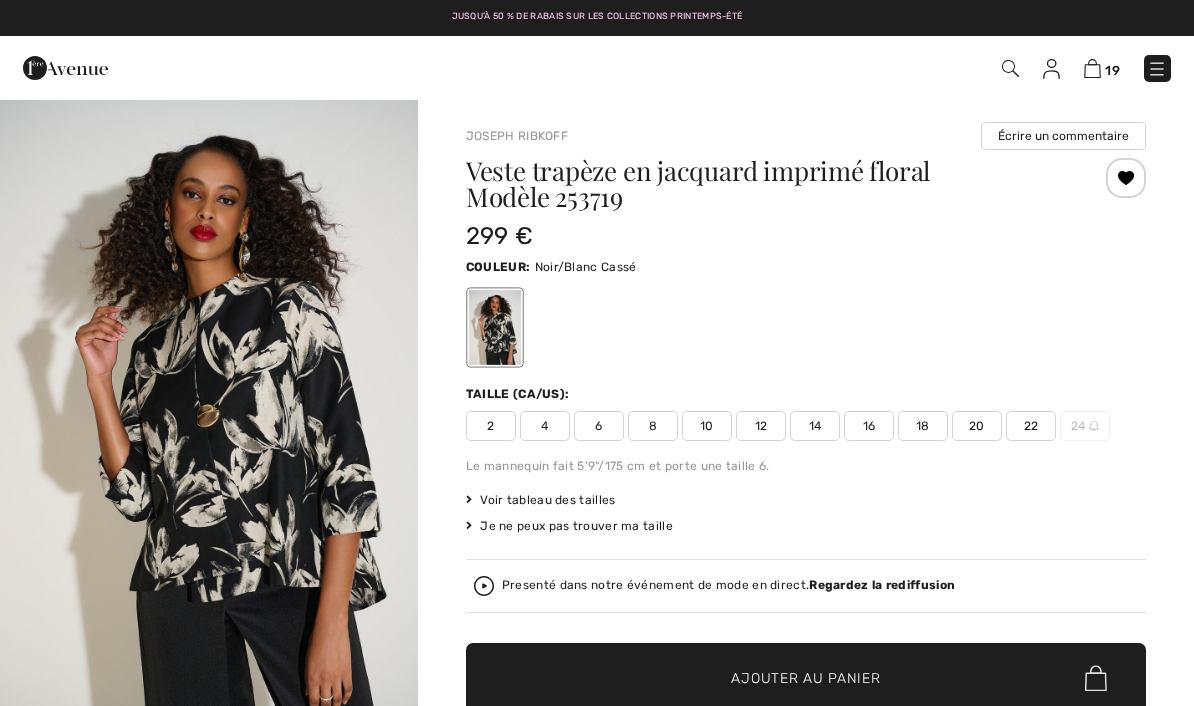 checkbox on "true" 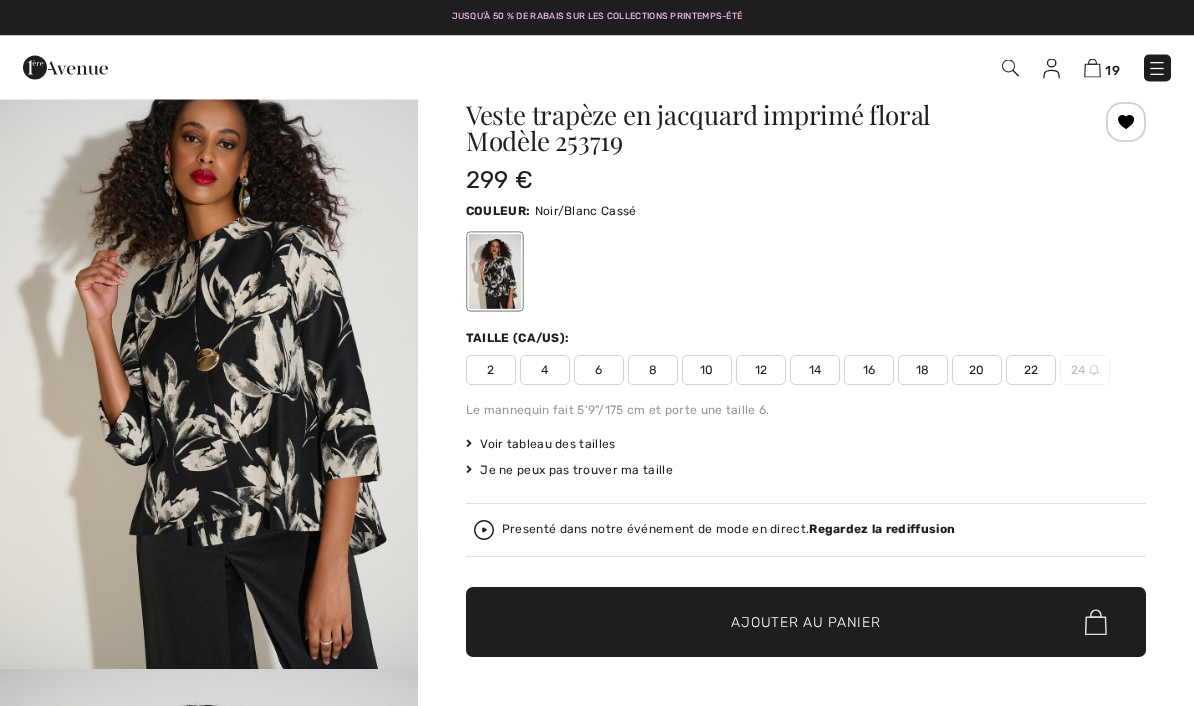 scroll, scrollTop: 0, scrollLeft: 0, axis: both 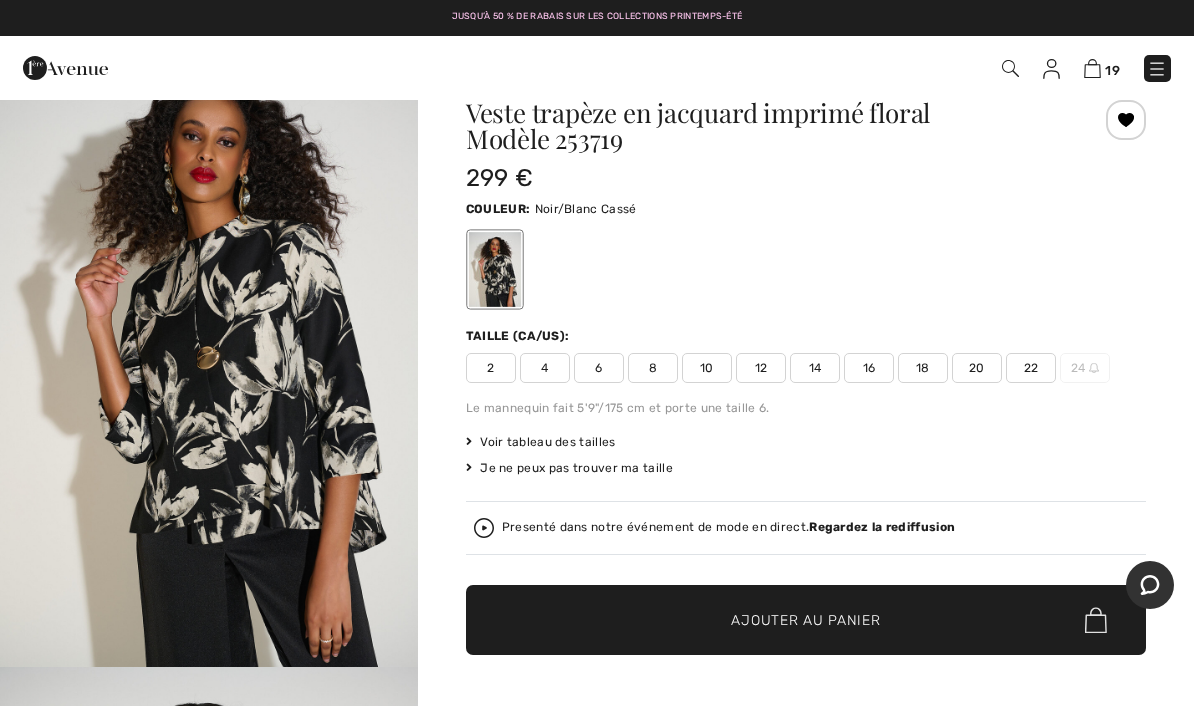 click on "18" at bounding box center (923, 368) 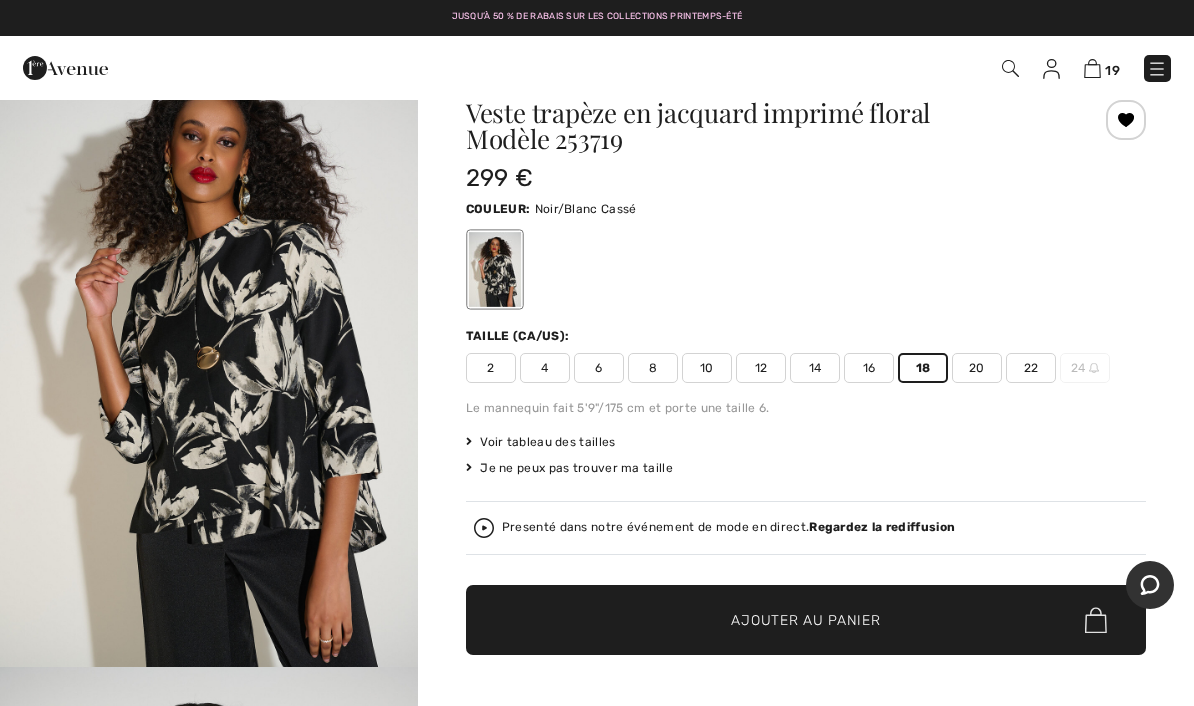 click on "Ajouter au panier" at bounding box center (805, 620) 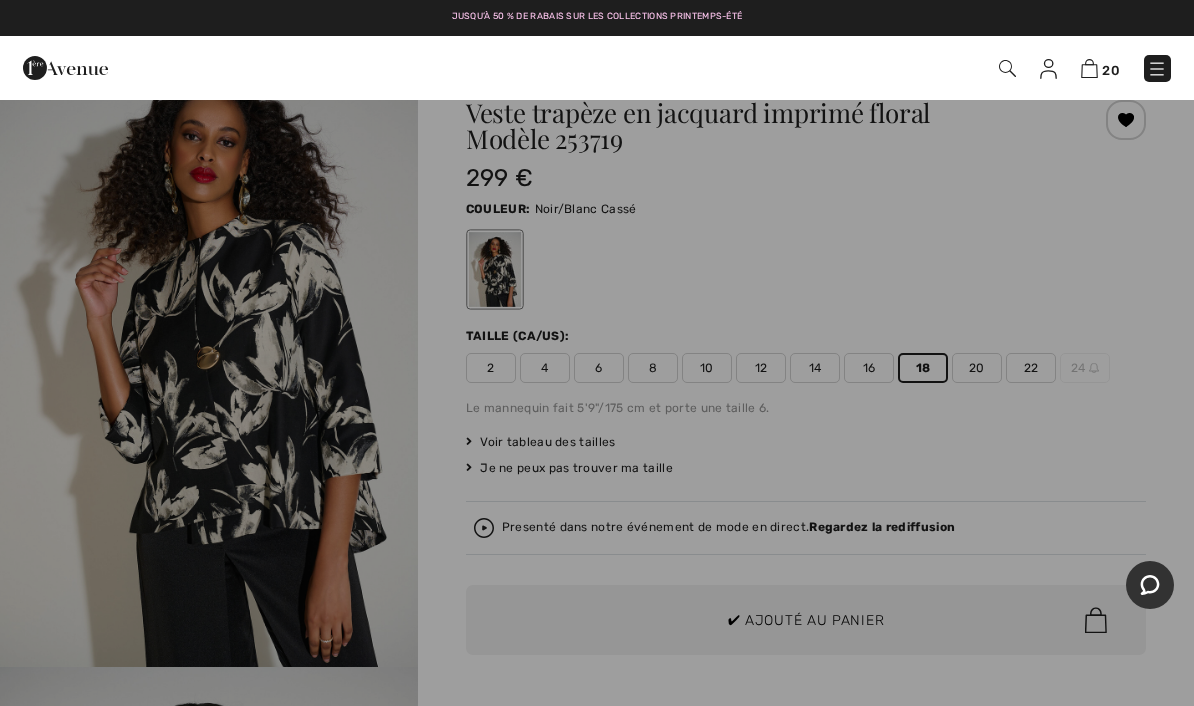 click at bounding box center (597, 353) 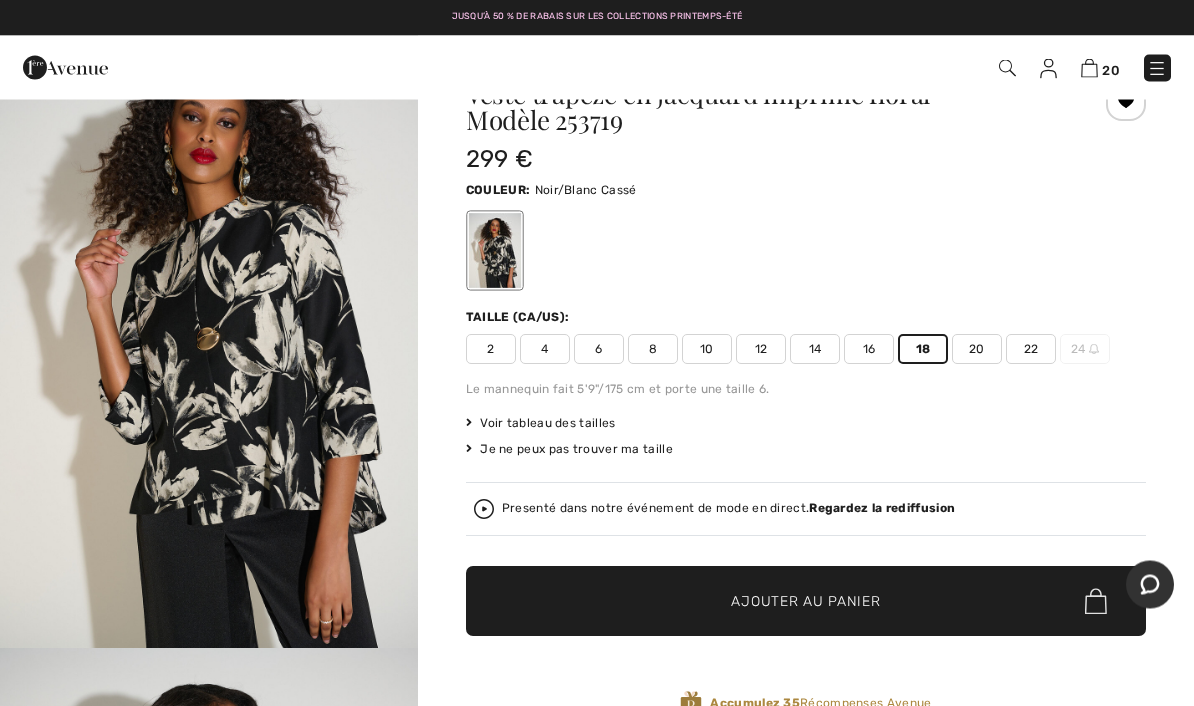 scroll, scrollTop: 0, scrollLeft: 0, axis: both 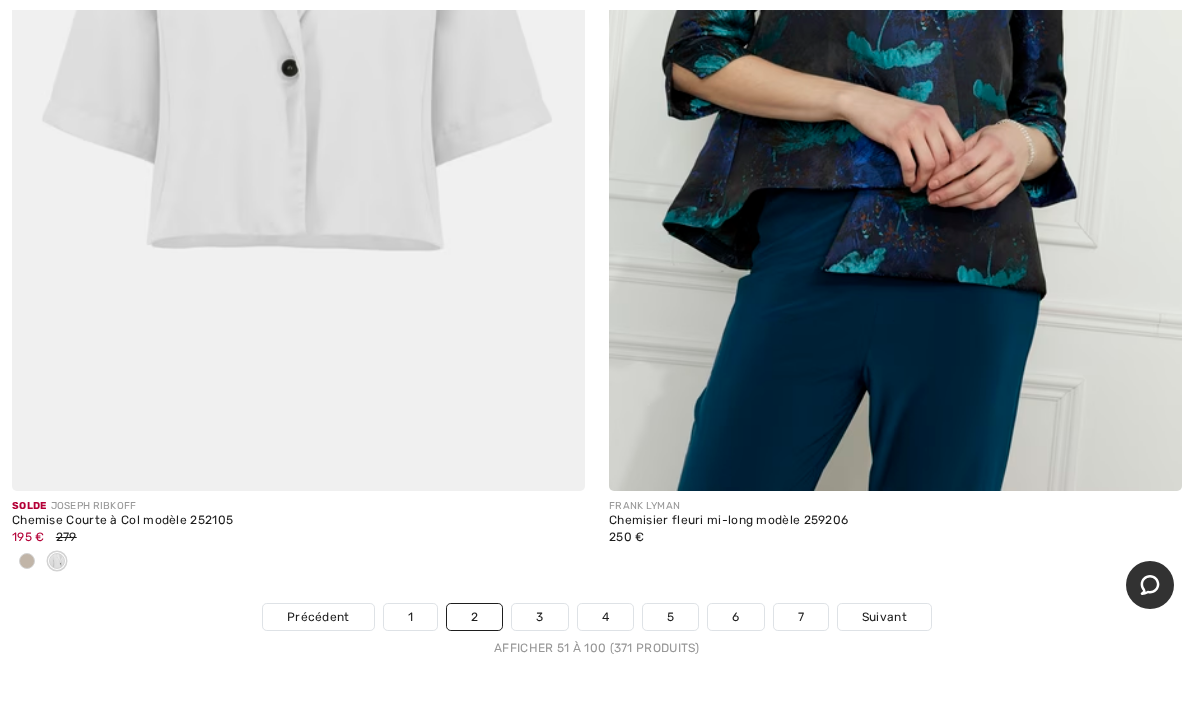 click at bounding box center (895, 61) 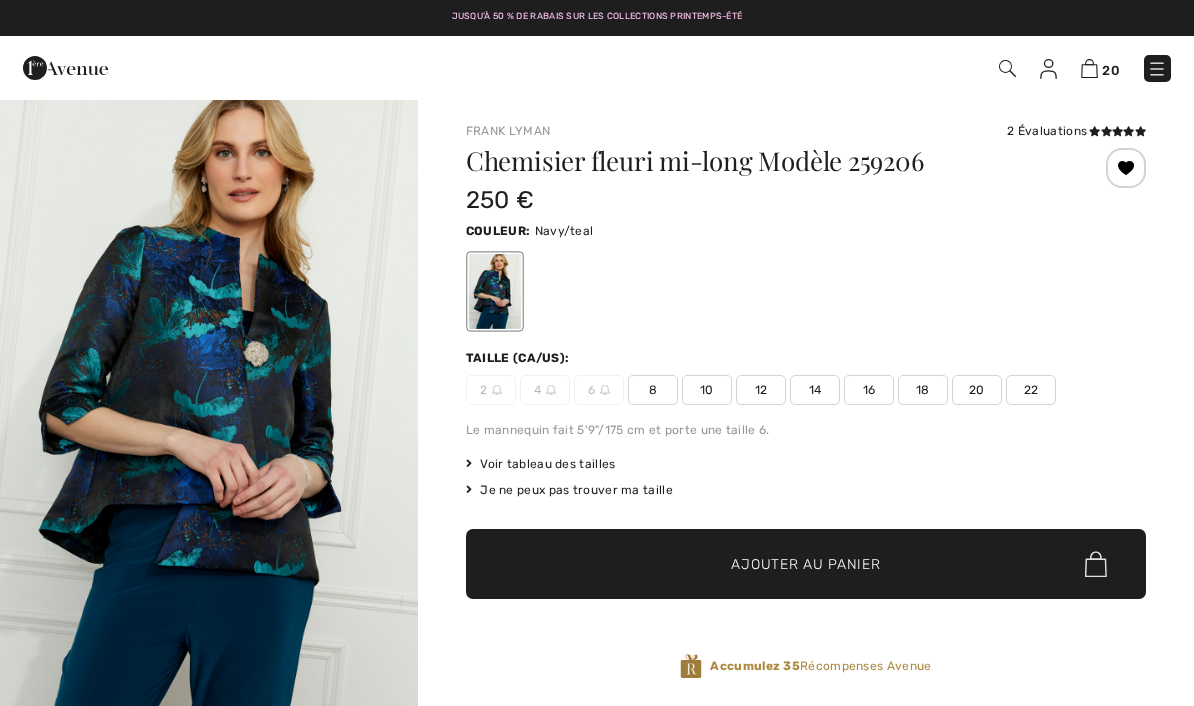 scroll, scrollTop: 54, scrollLeft: 0, axis: vertical 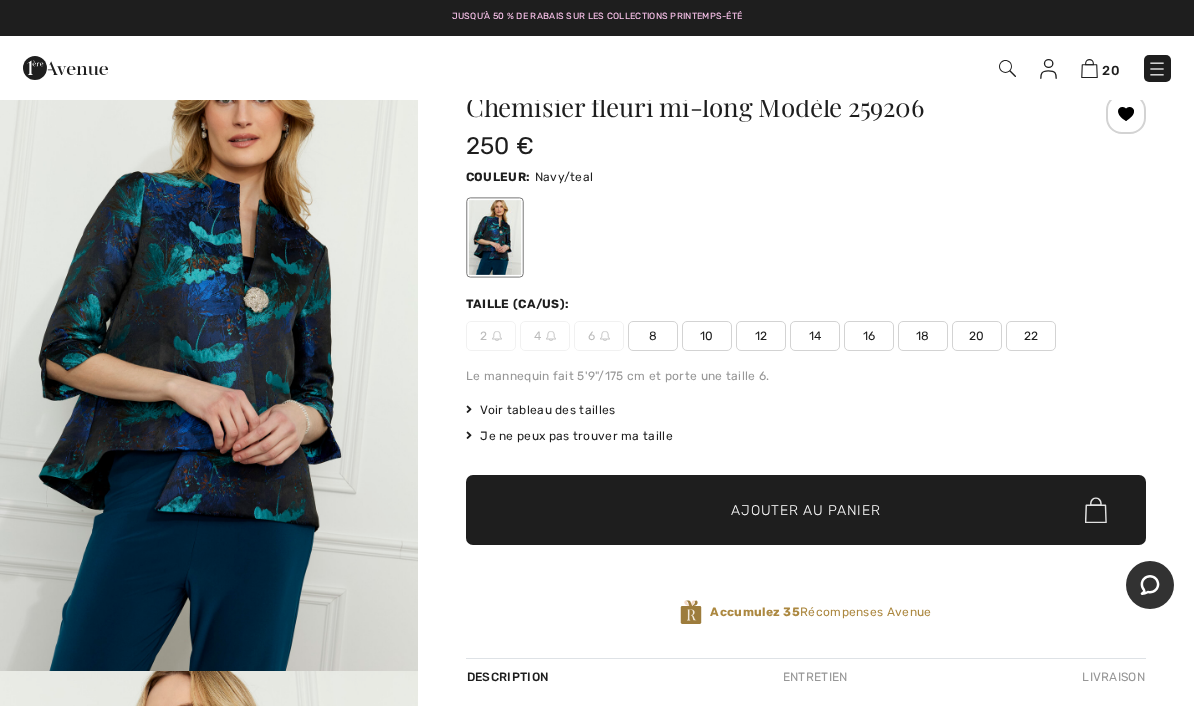 click on "18" at bounding box center (923, 336) 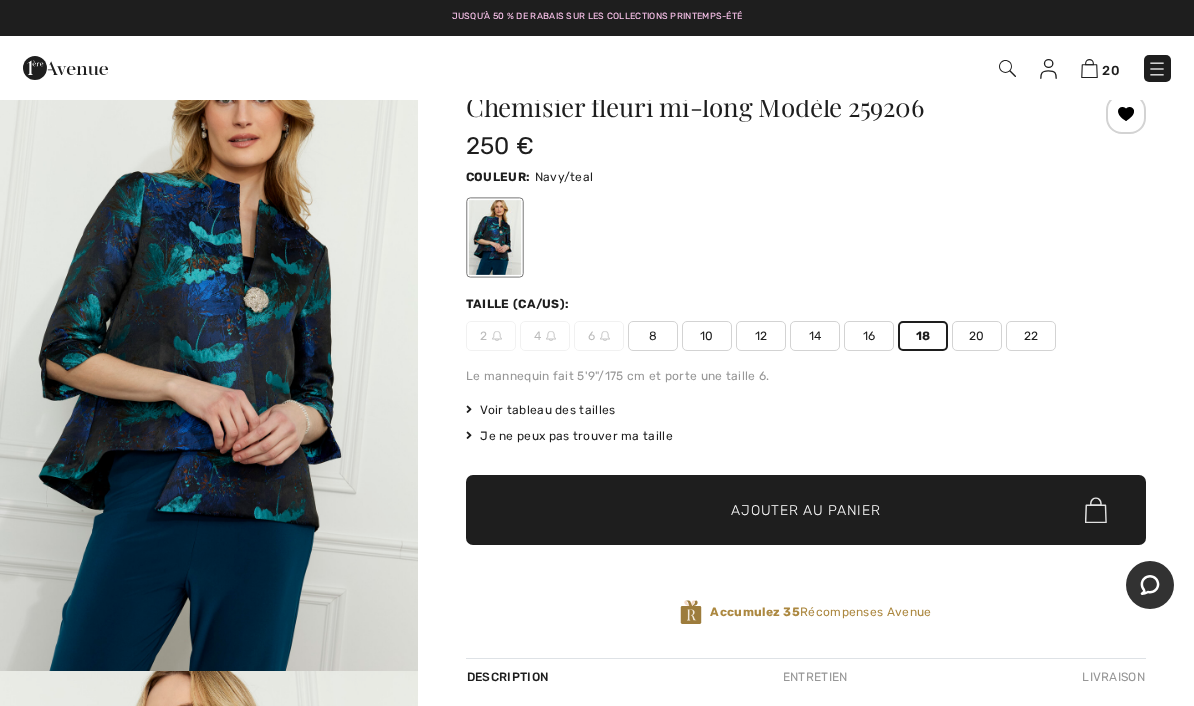 click on "Ajouter au panier" at bounding box center (805, 510) 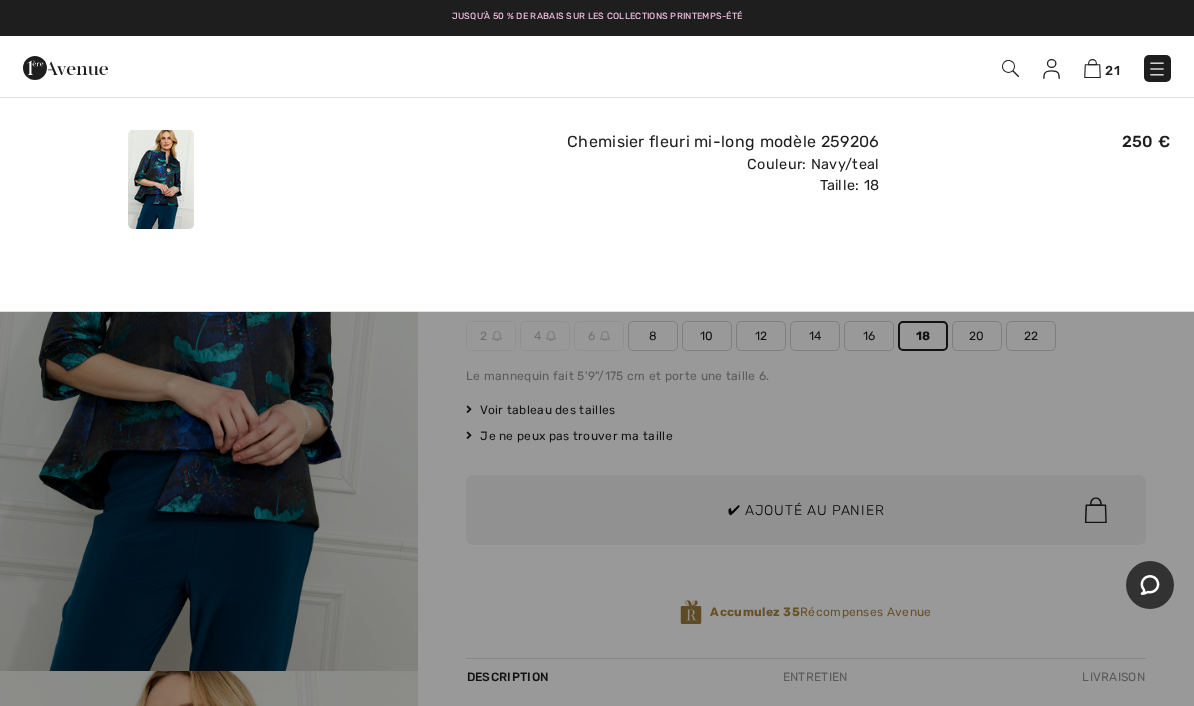 click at bounding box center [597, 353] 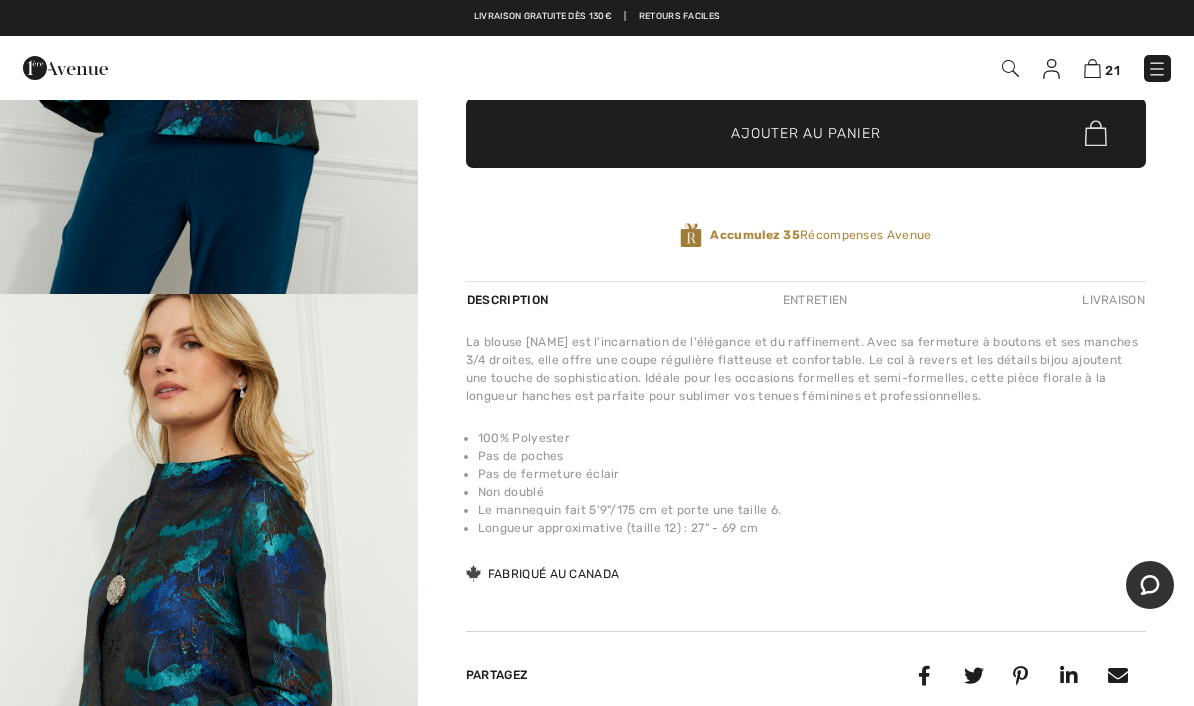 scroll, scrollTop: 0, scrollLeft: 0, axis: both 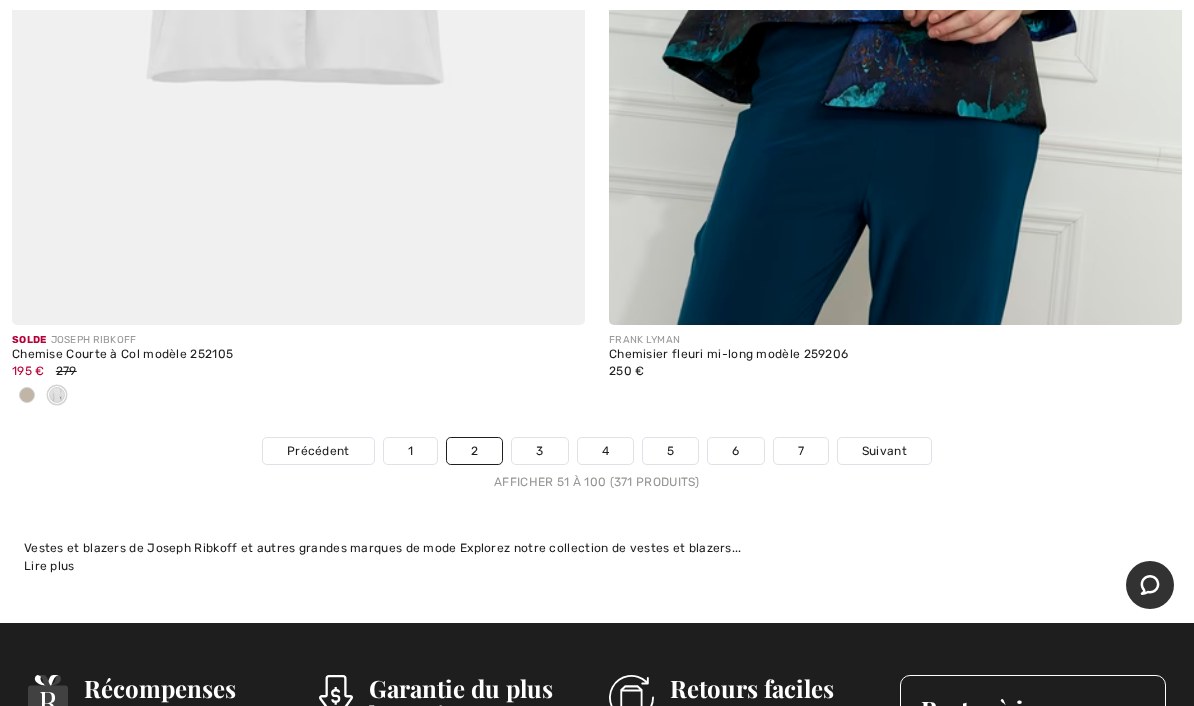 click on "3" at bounding box center (539, 451) 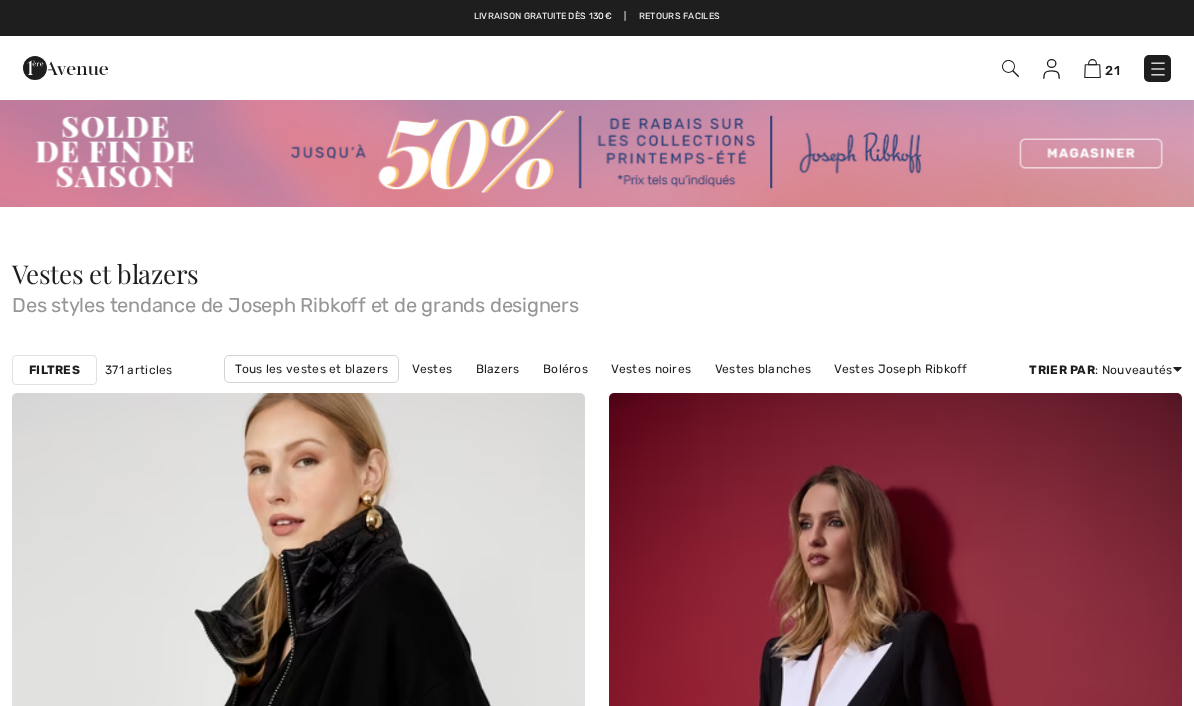 scroll, scrollTop: 0, scrollLeft: 0, axis: both 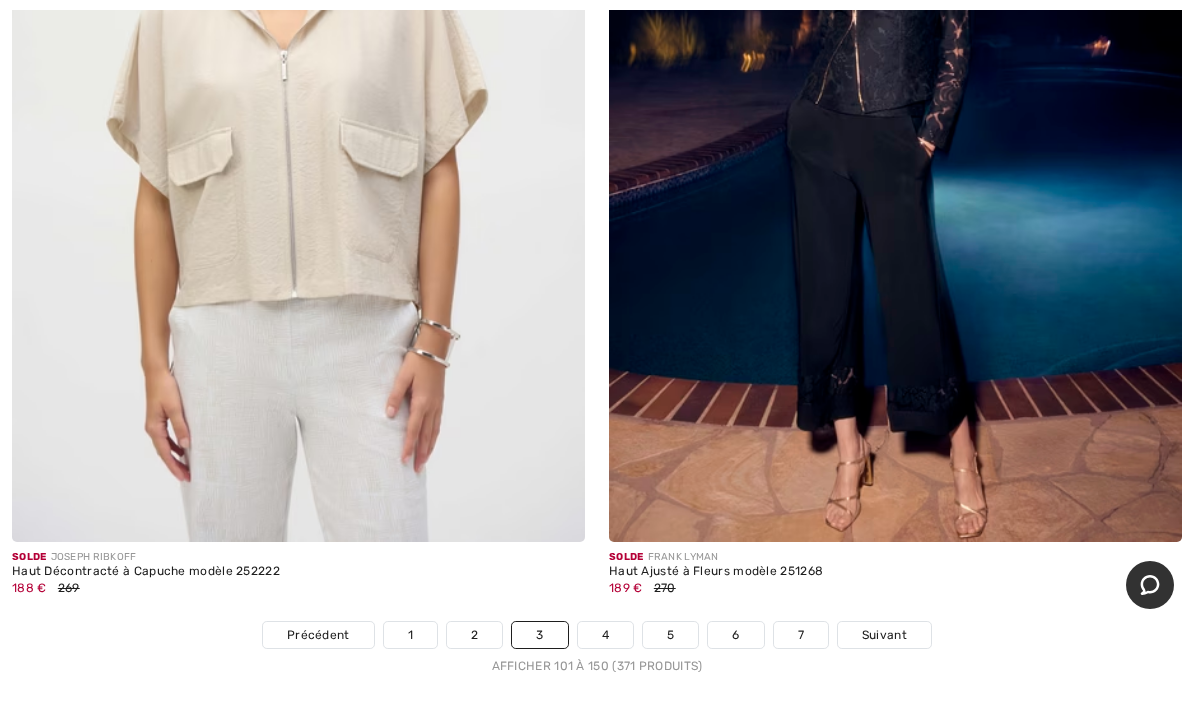 click on "4" at bounding box center (605, 635) 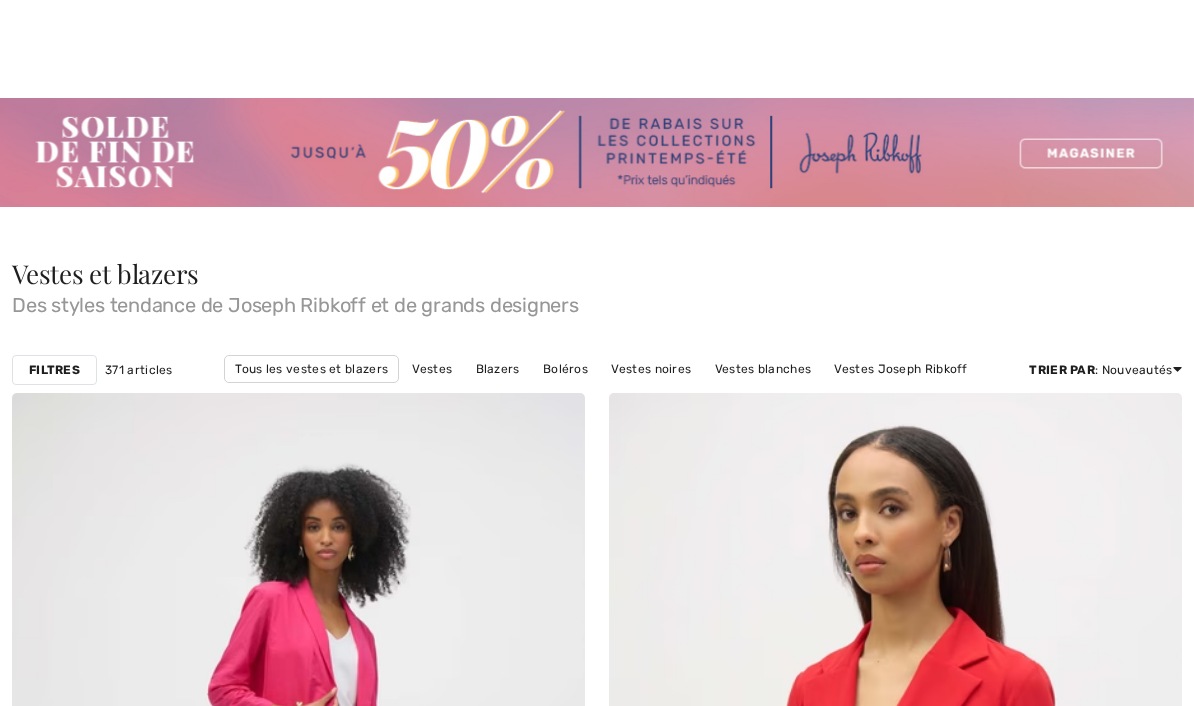 scroll, scrollTop: 469, scrollLeft: 0, axis: vertical 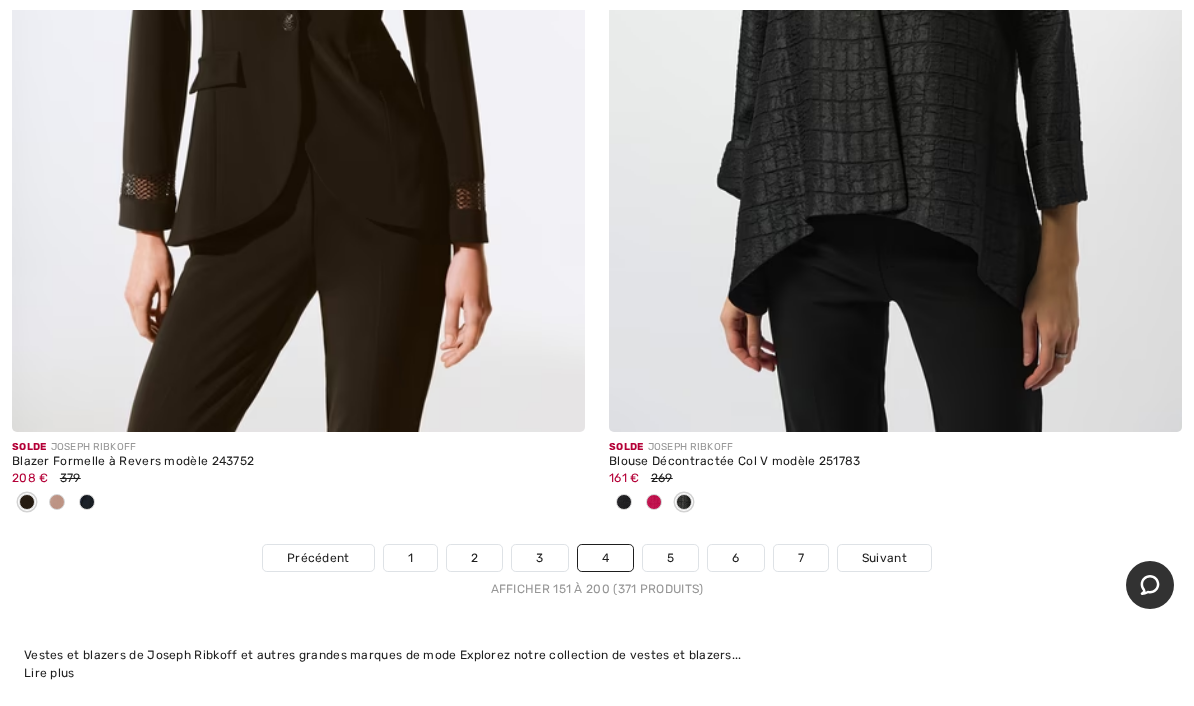 click on "5" at bounding box center [670, 558] 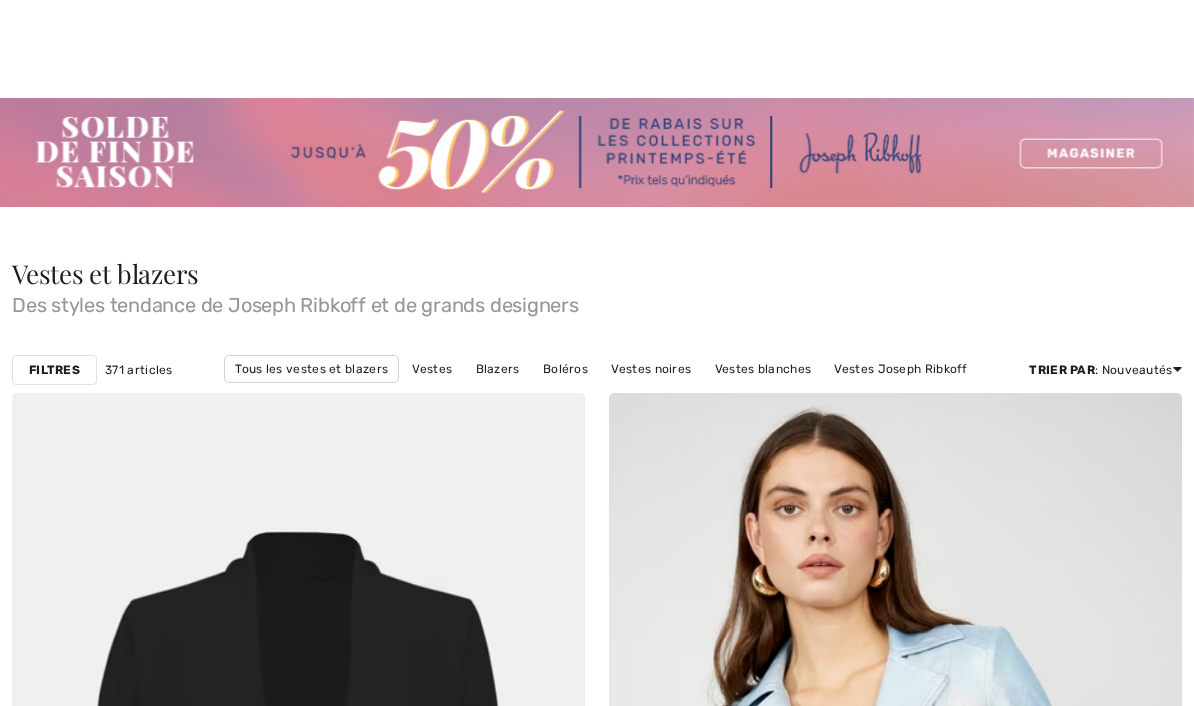 scroll, scrollTop: 541, scrollLeft: 0, axis: vertical 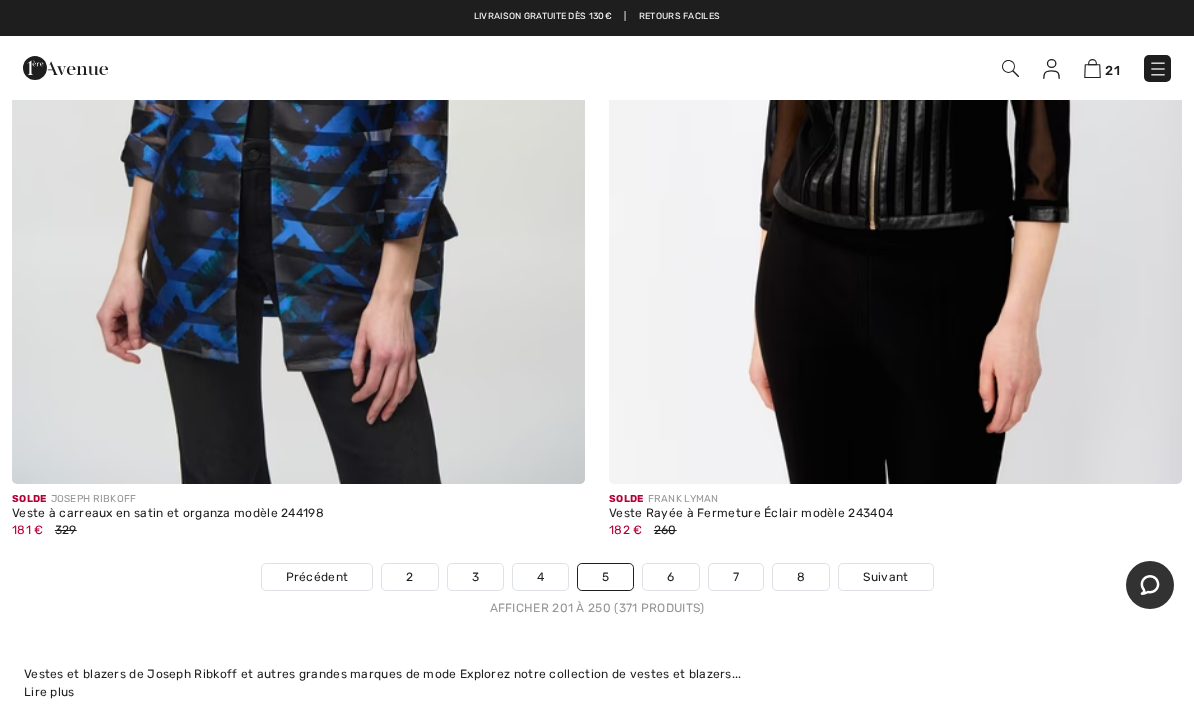 click on "6" at bounding box center [670, 577] 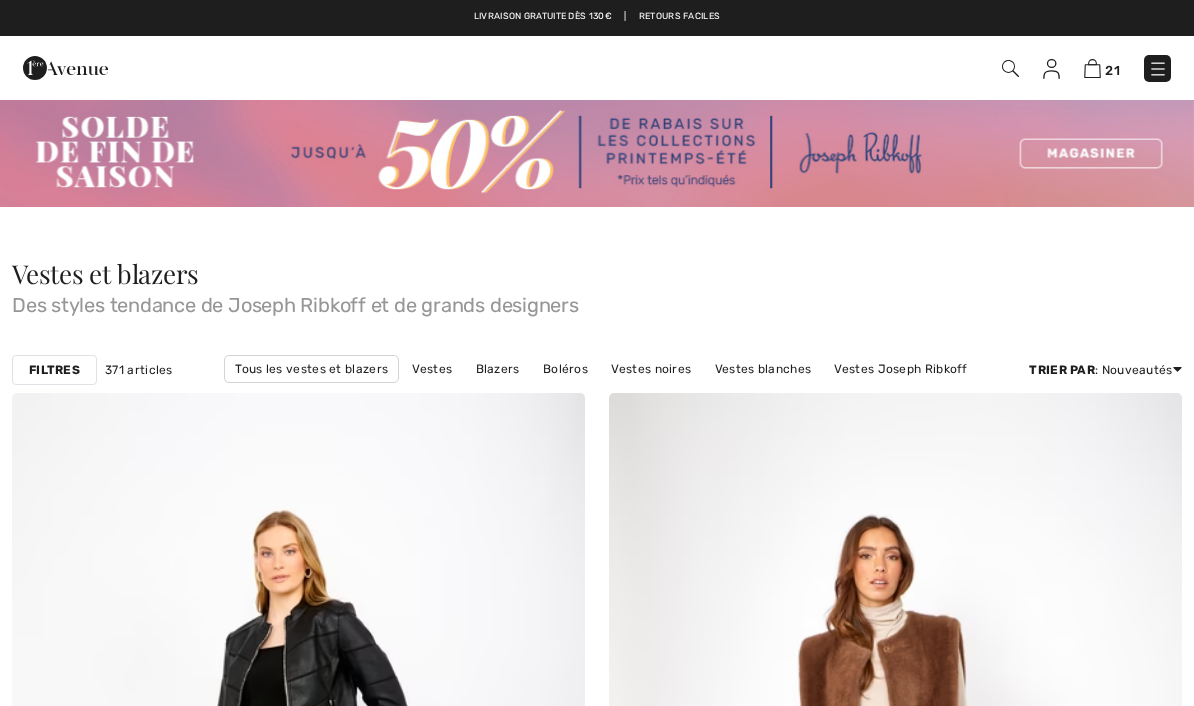 scroll, scrollTop: 0, scrollLeft: 0, axis: both 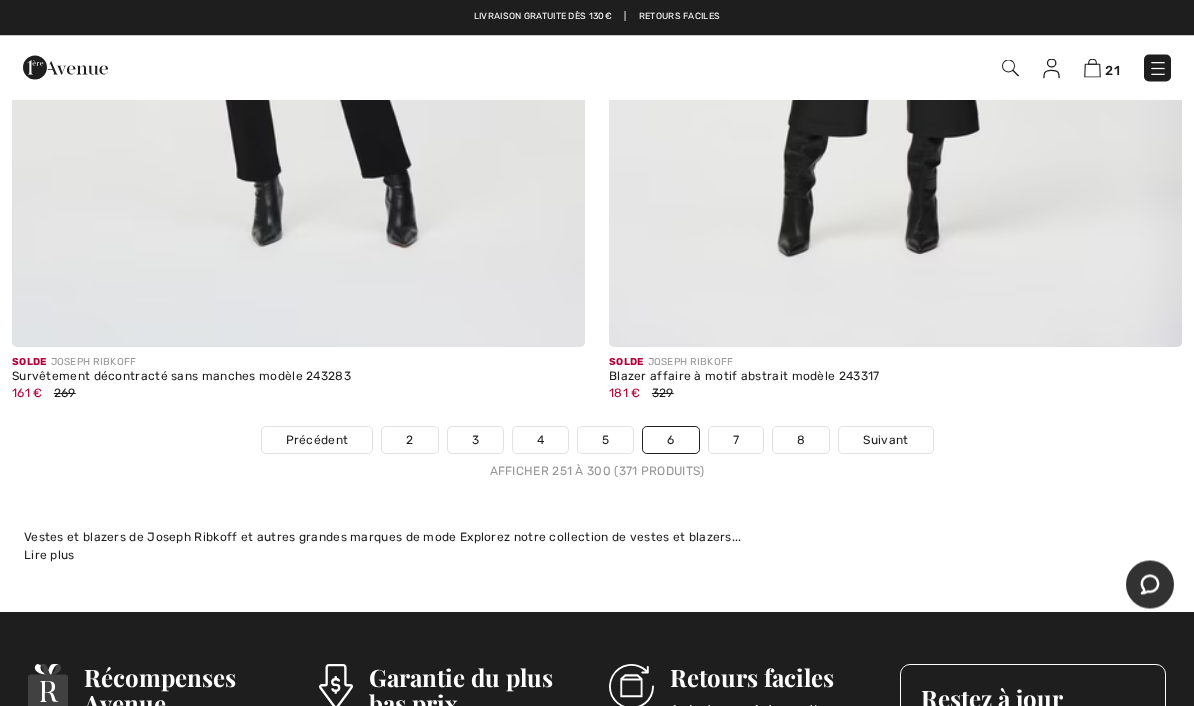 click on "7" at bounding box center (736, 441) 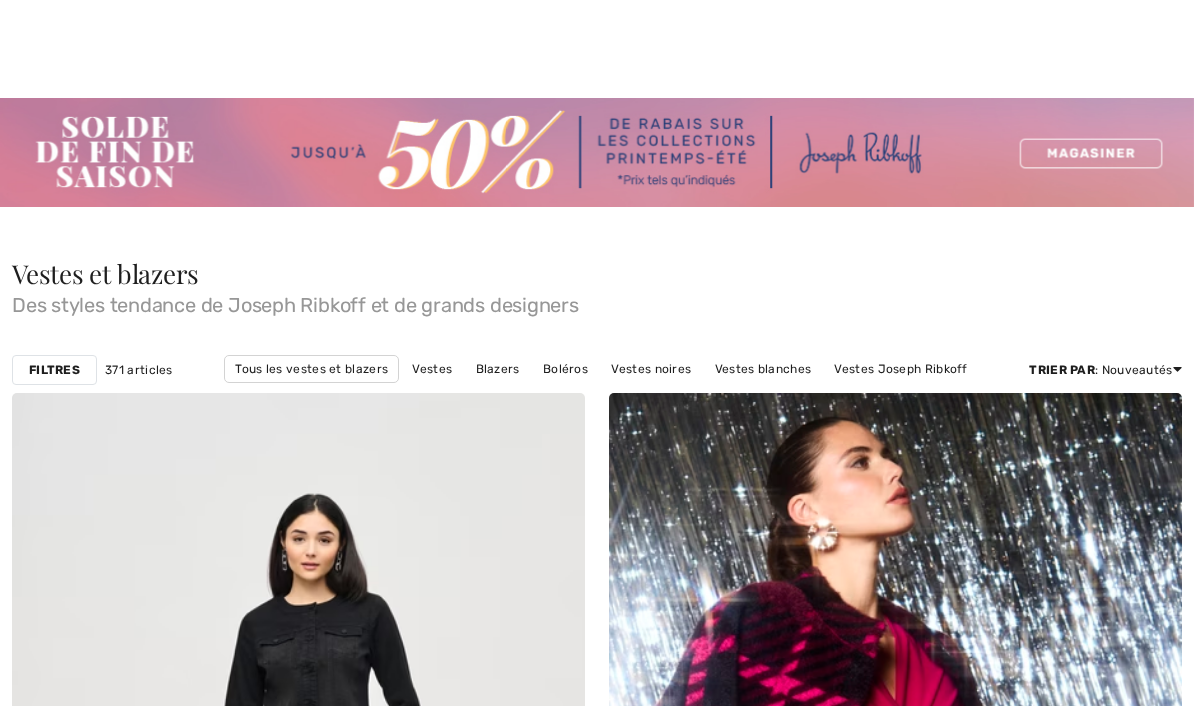 scroll, scrollTop: 797, scrollLeft: 0, axis: vertical 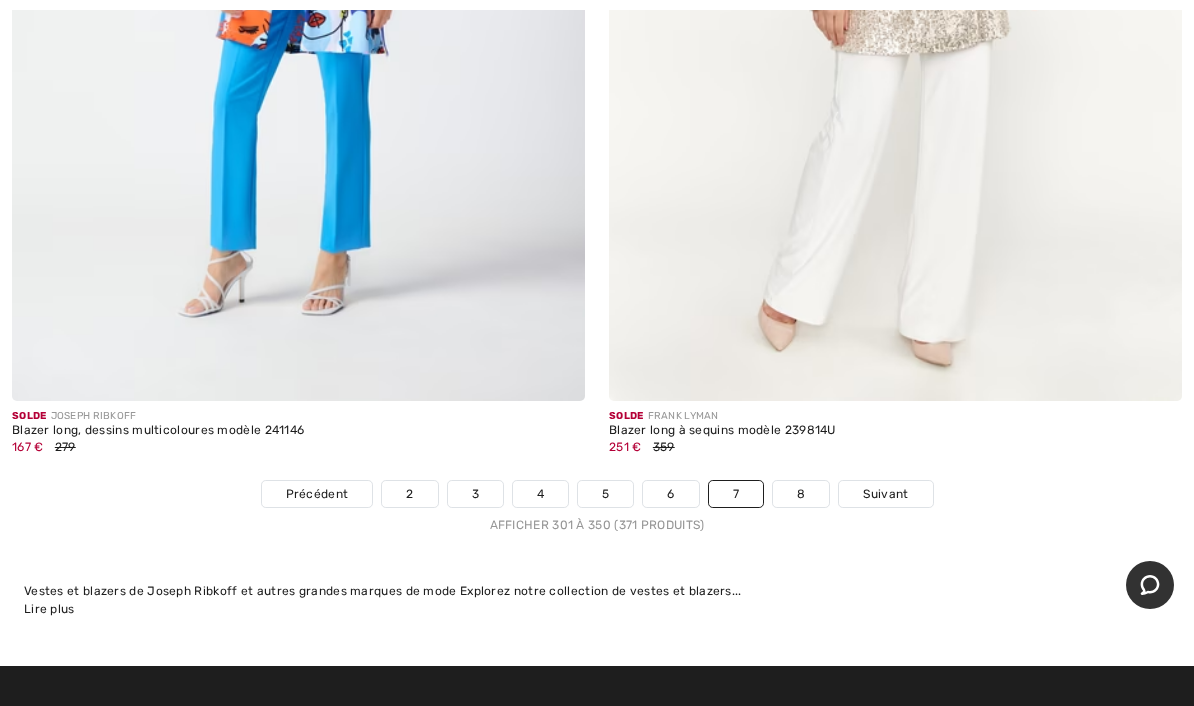 click on "8" at bounding box center (801, 494) 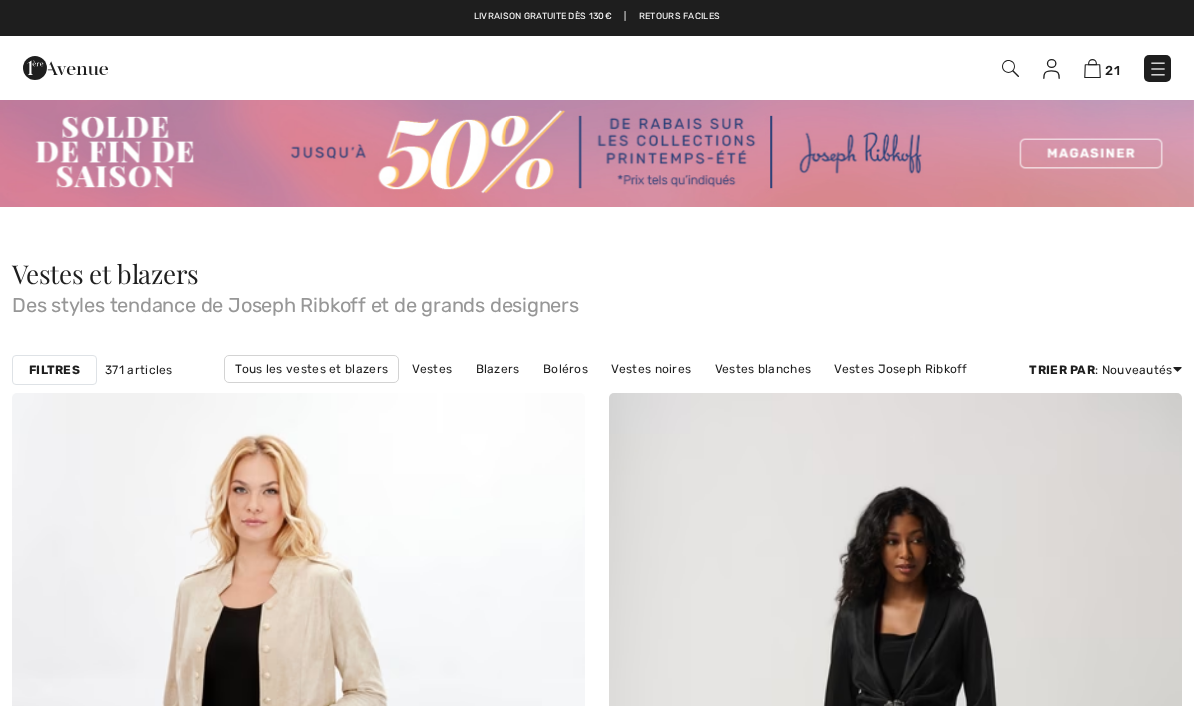 scroll, scrollTop: 566, scrollLeft: 0, axis: vertical 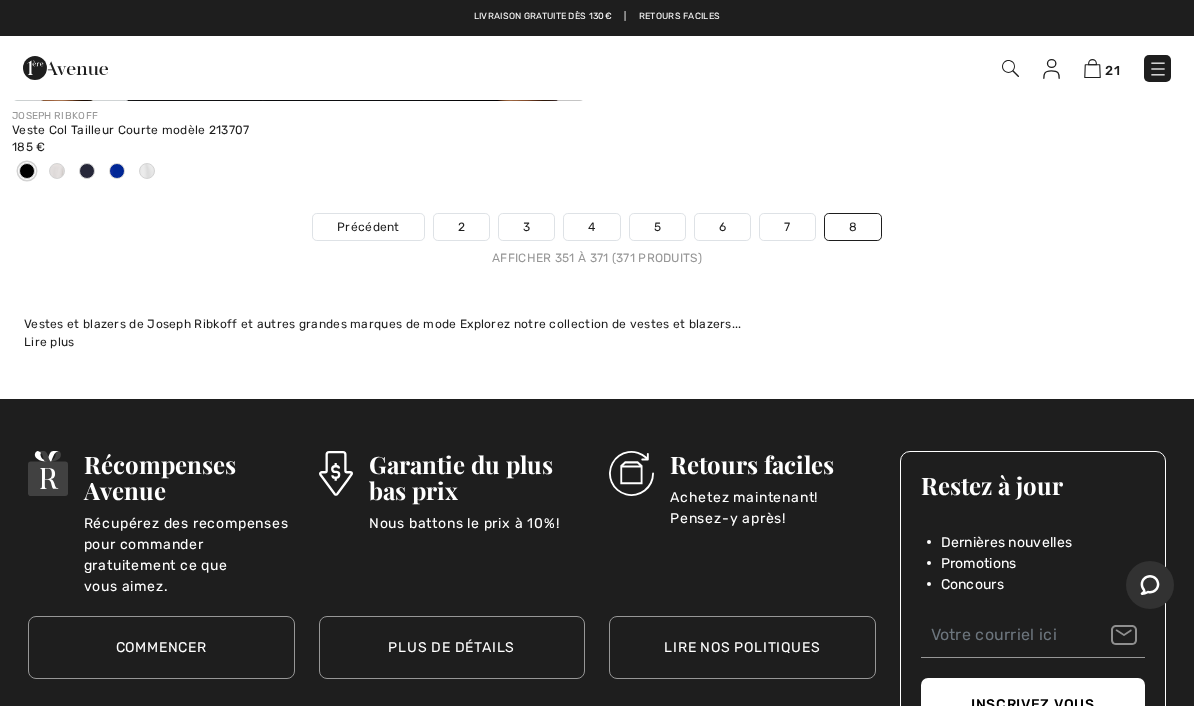 click on "2" at bounding box center [461, 227] 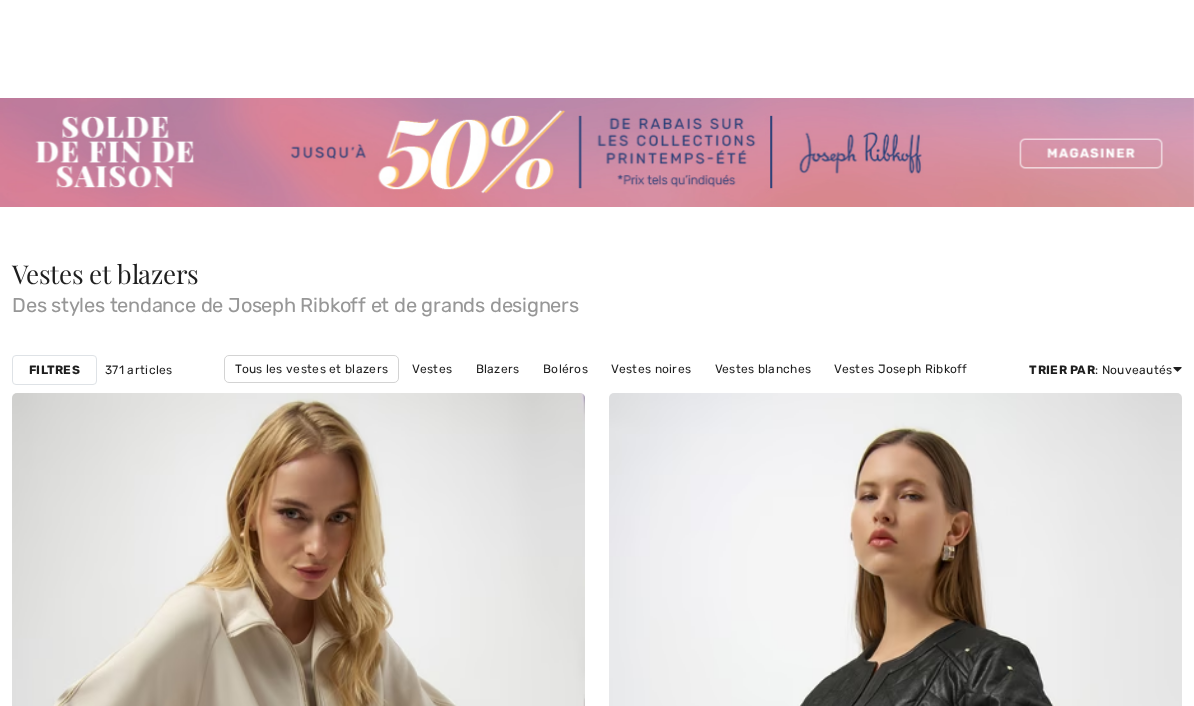 checkbox on "true" 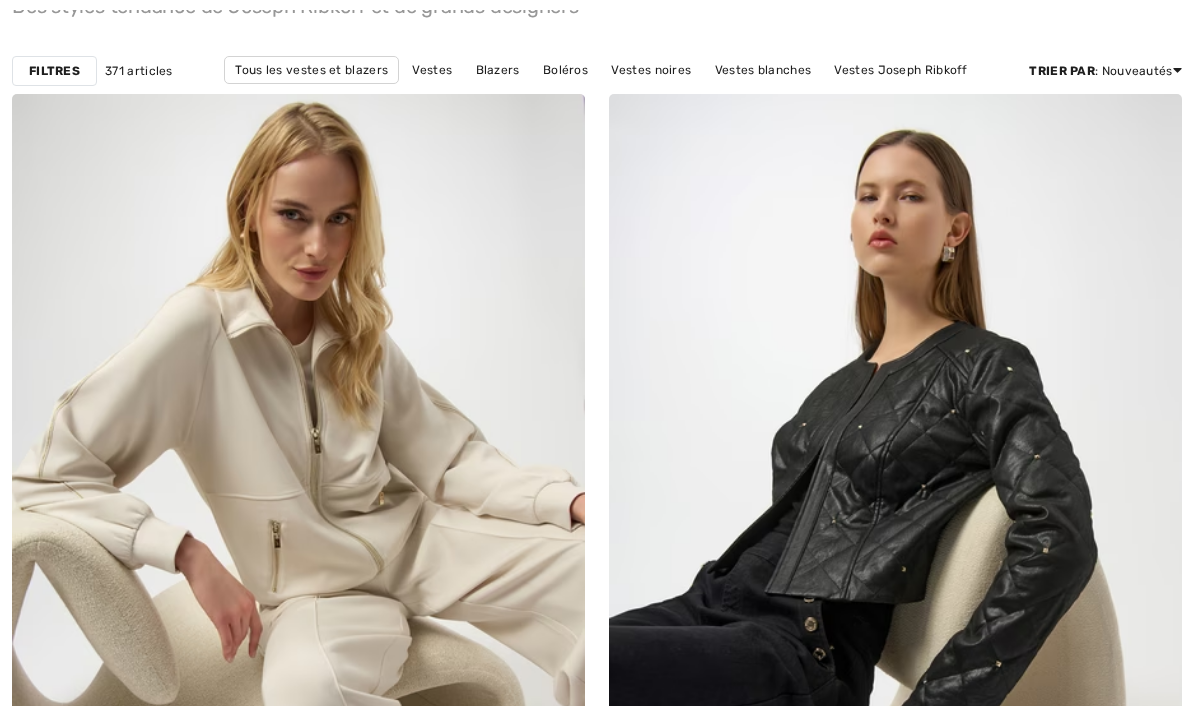 scroll, scrollTop: 0, scrollLeft: 0, axis: both 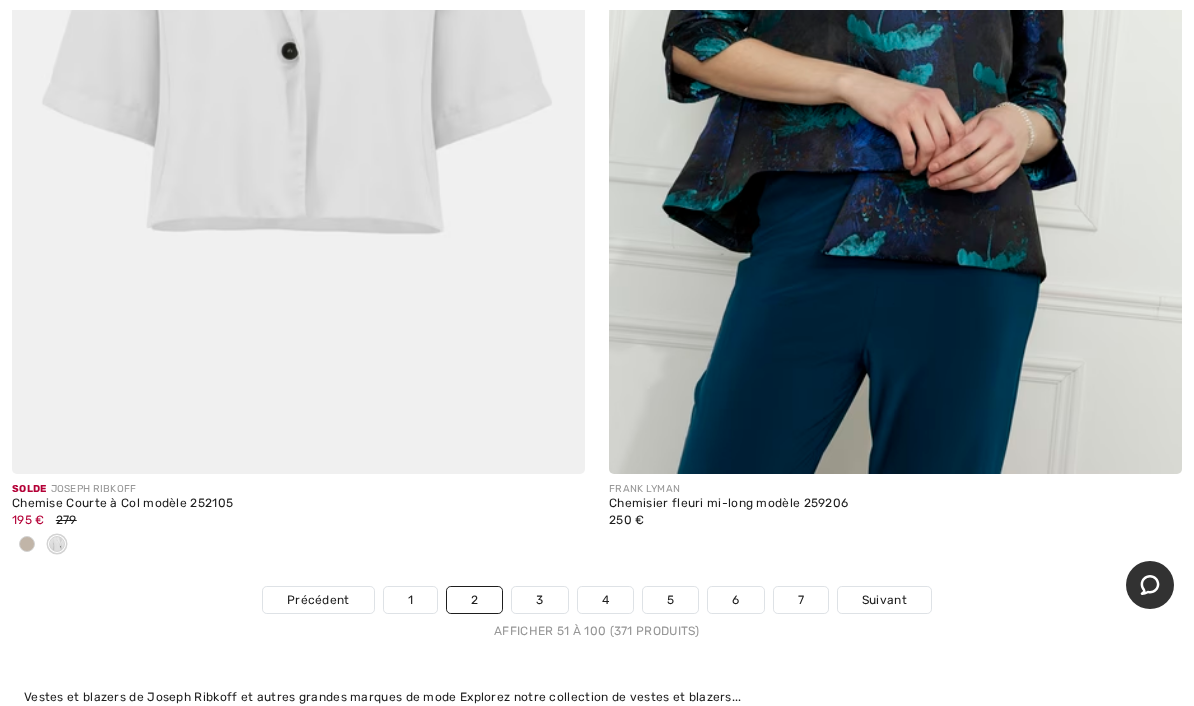 click on "Afficher 51 à 100 (371 produits)" at bounding box center (597, 631) 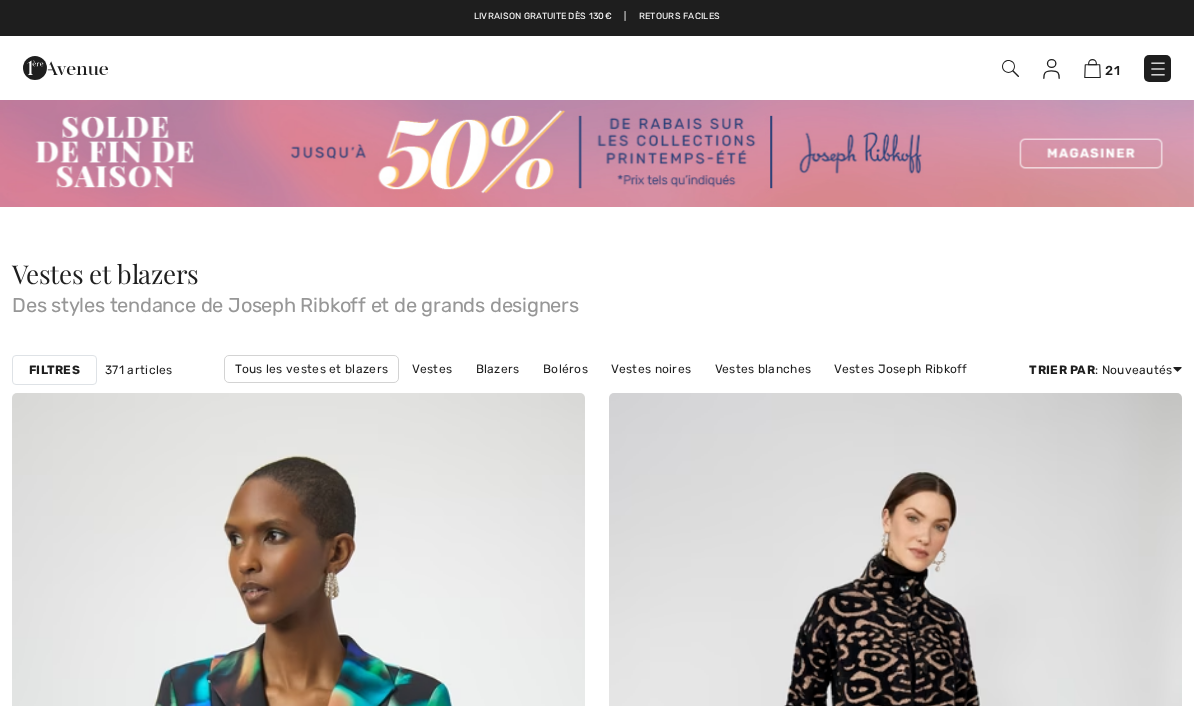 scroll, scrollTop: 82, scrollLeft: 0, axis: vertical 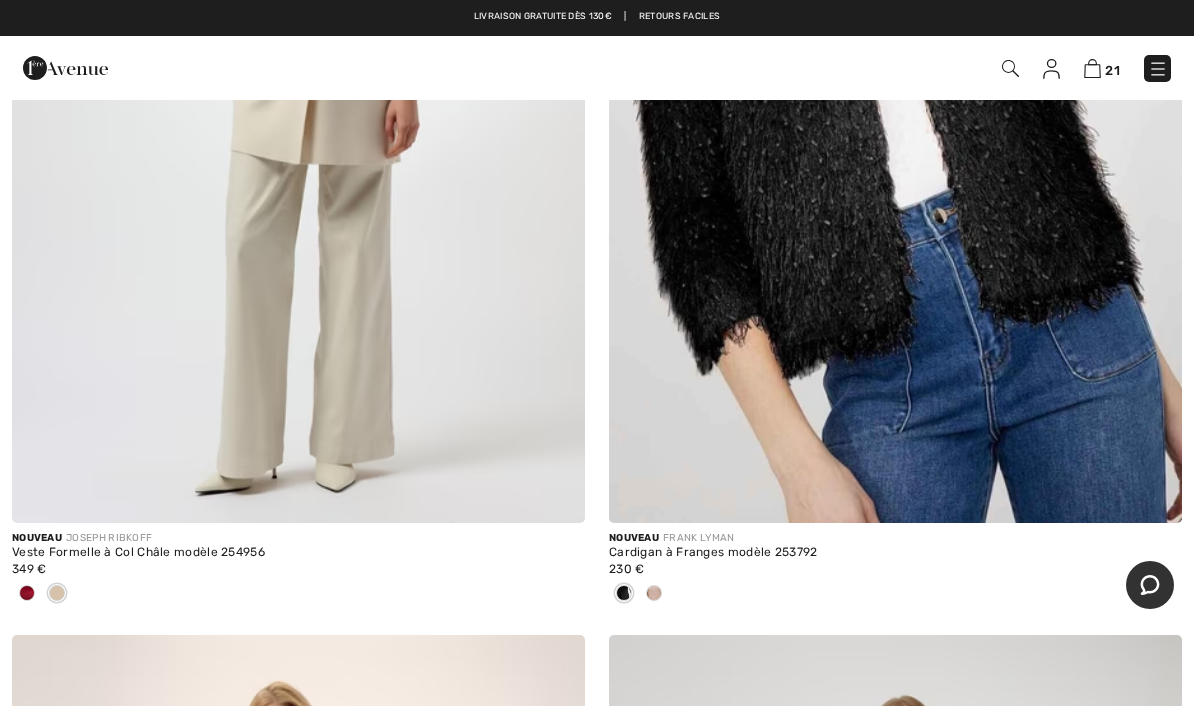 click at bounding box center [298, 1065] 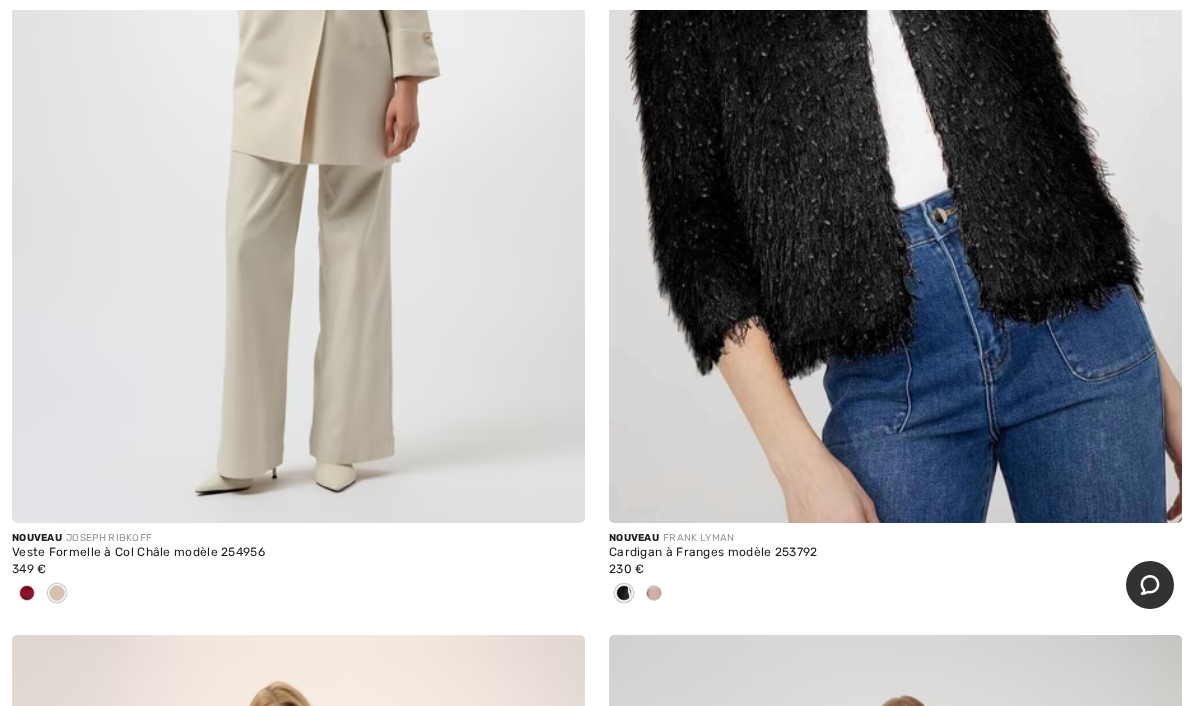 click at bounding box center (298, 1065) 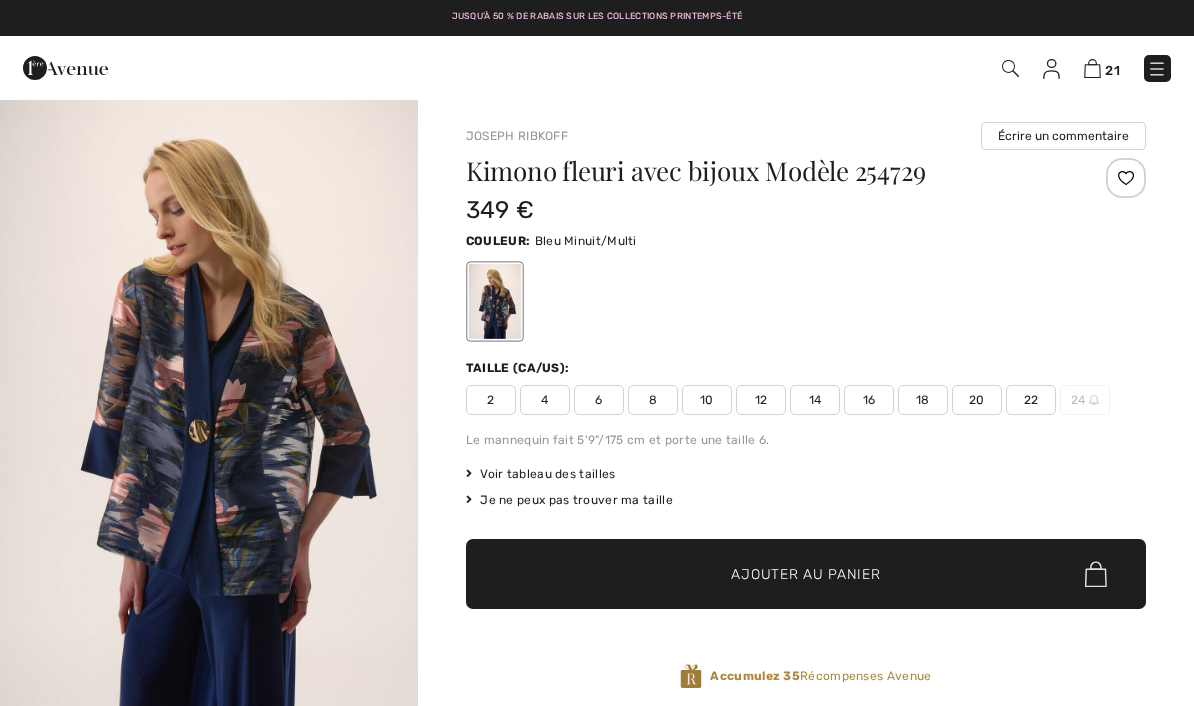 scroll, scrollTop: 21, scrollLeft: 0, axis: vertical 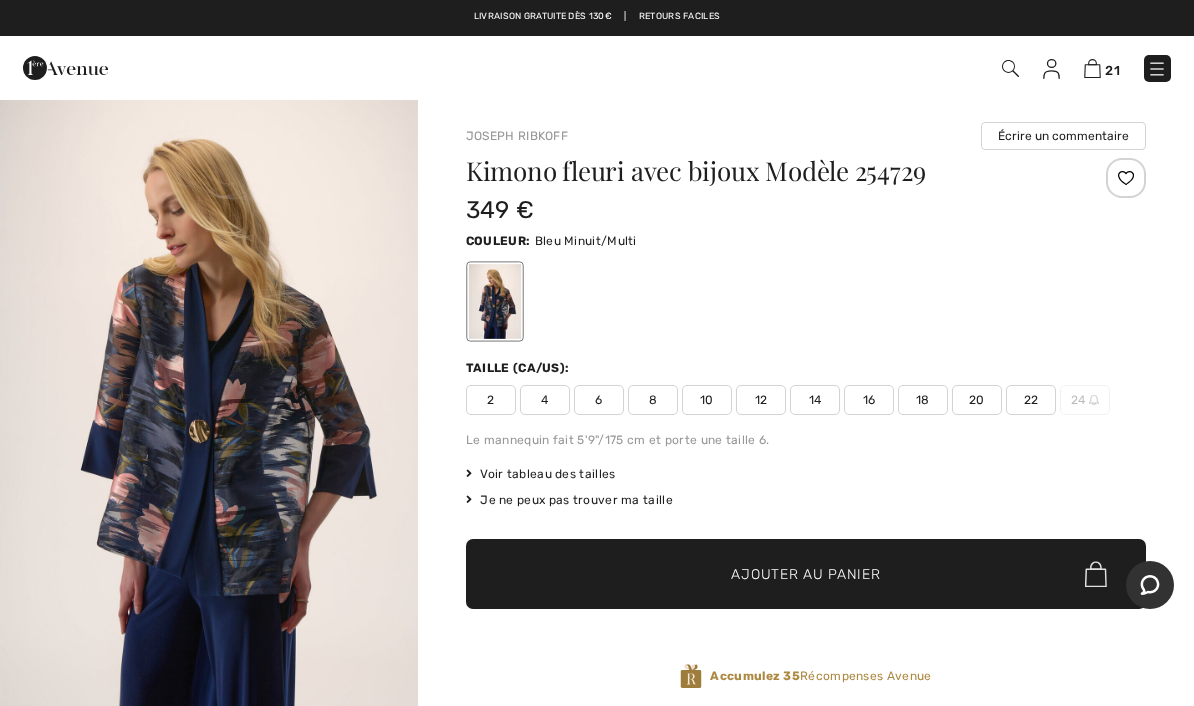 click on "18" at bounding box center [923, 400] 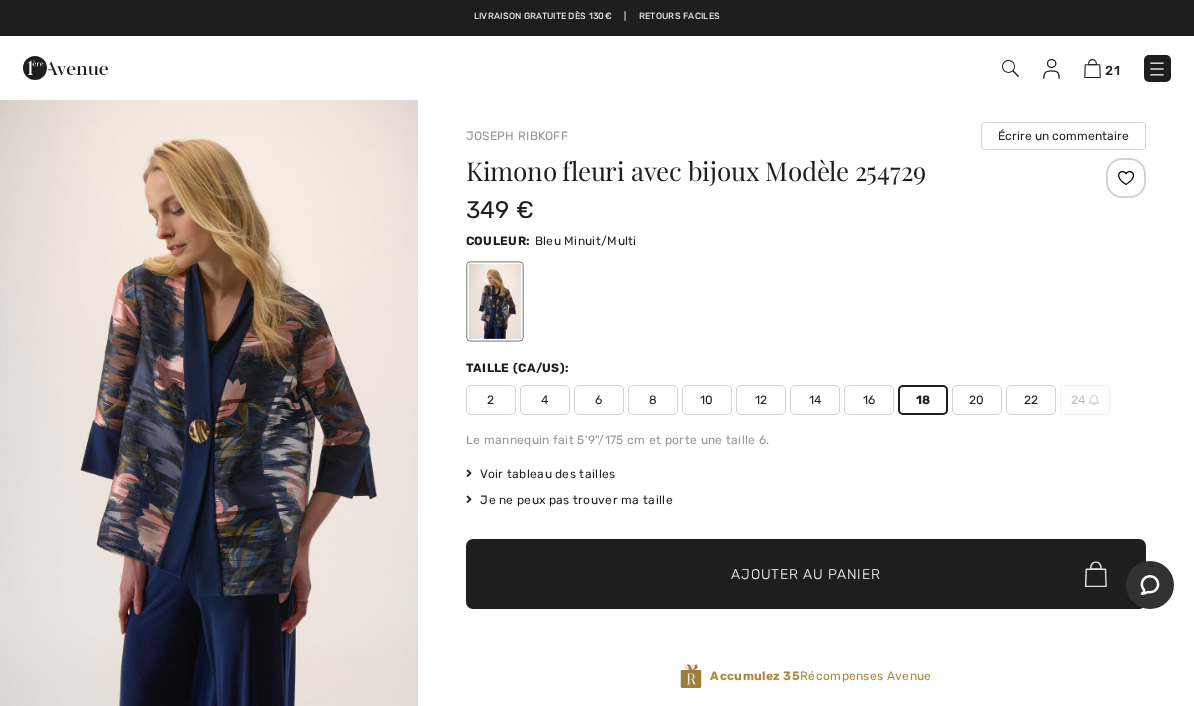 click on "Ajouter au panier" at bounding box center (805, 574) 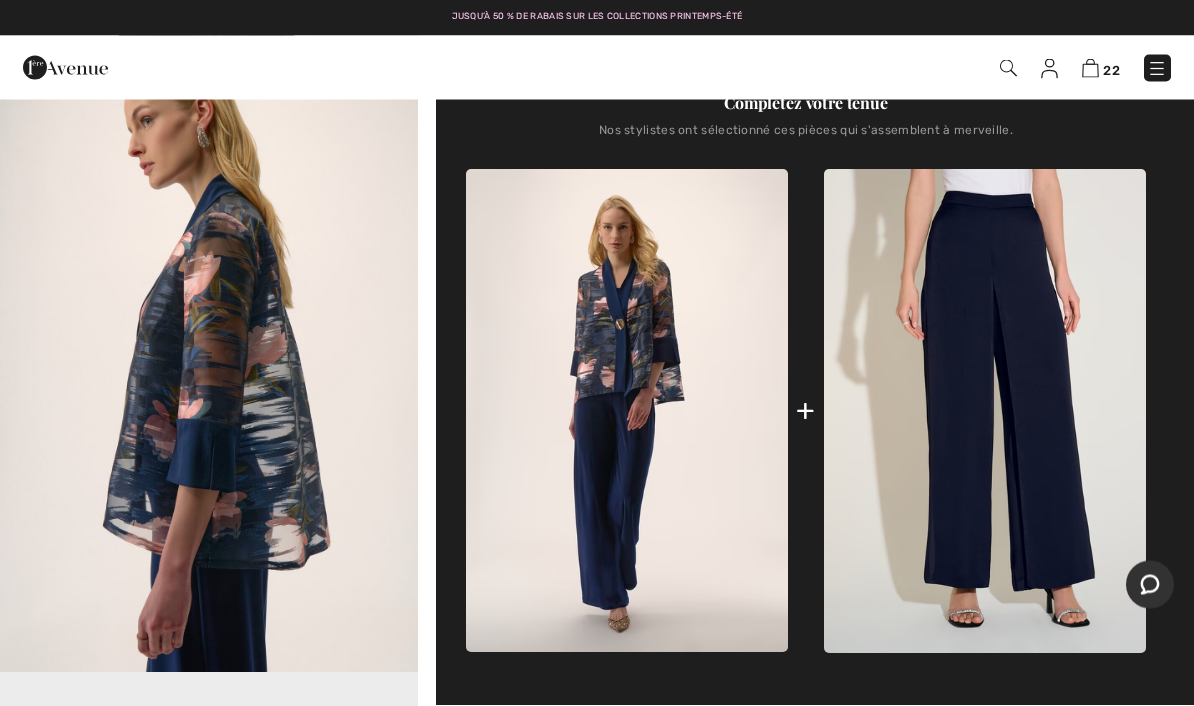 scroll, scrollTop: 679, scrollLeft: 0, axis: vertical 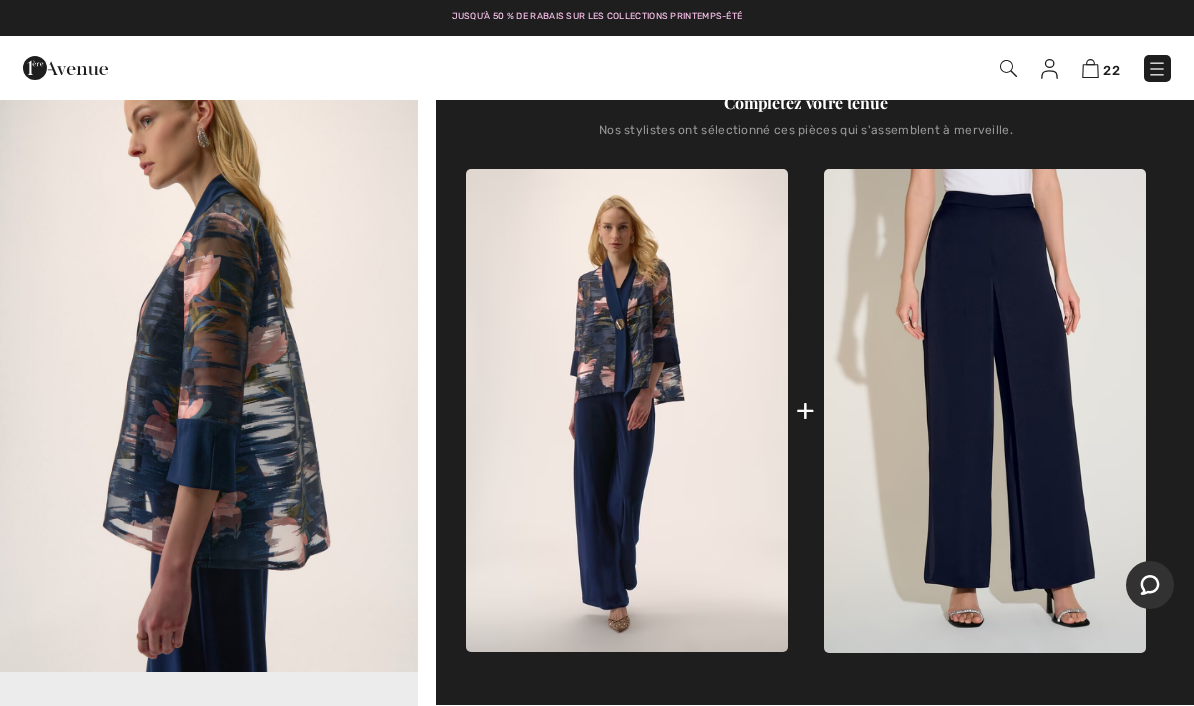 click at bounding box center [985, 411] 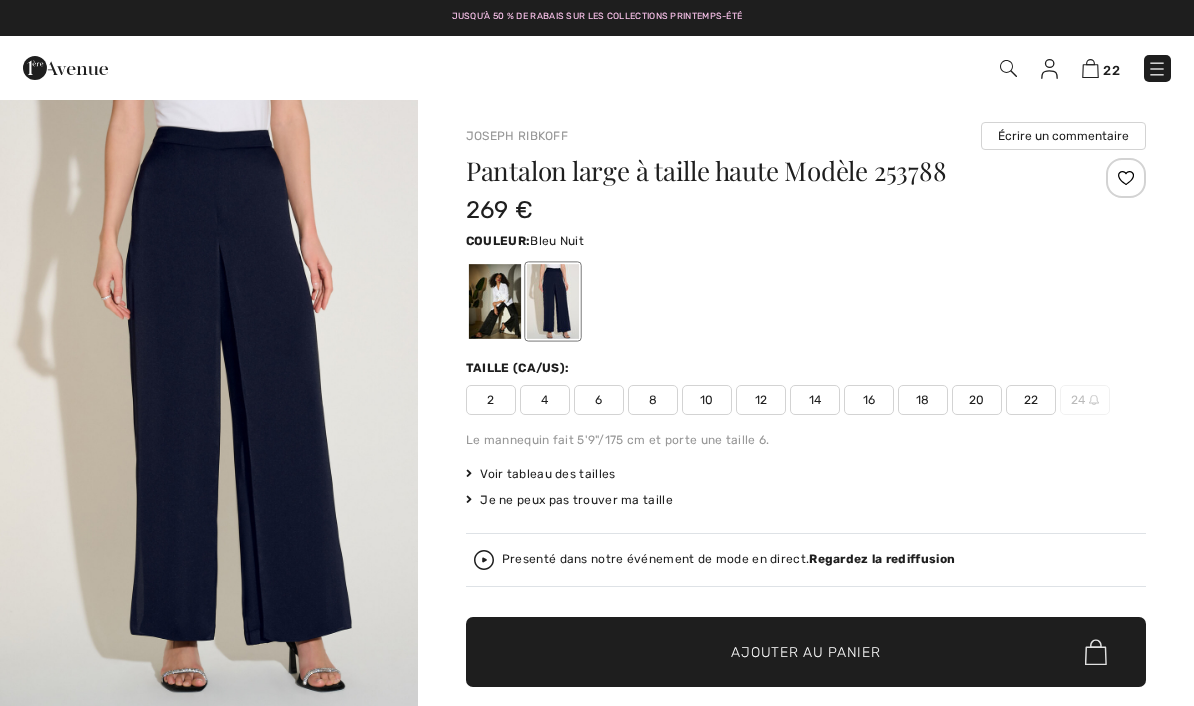 scroll, scrollTop: 0, scrollLeft: 0, axis: both 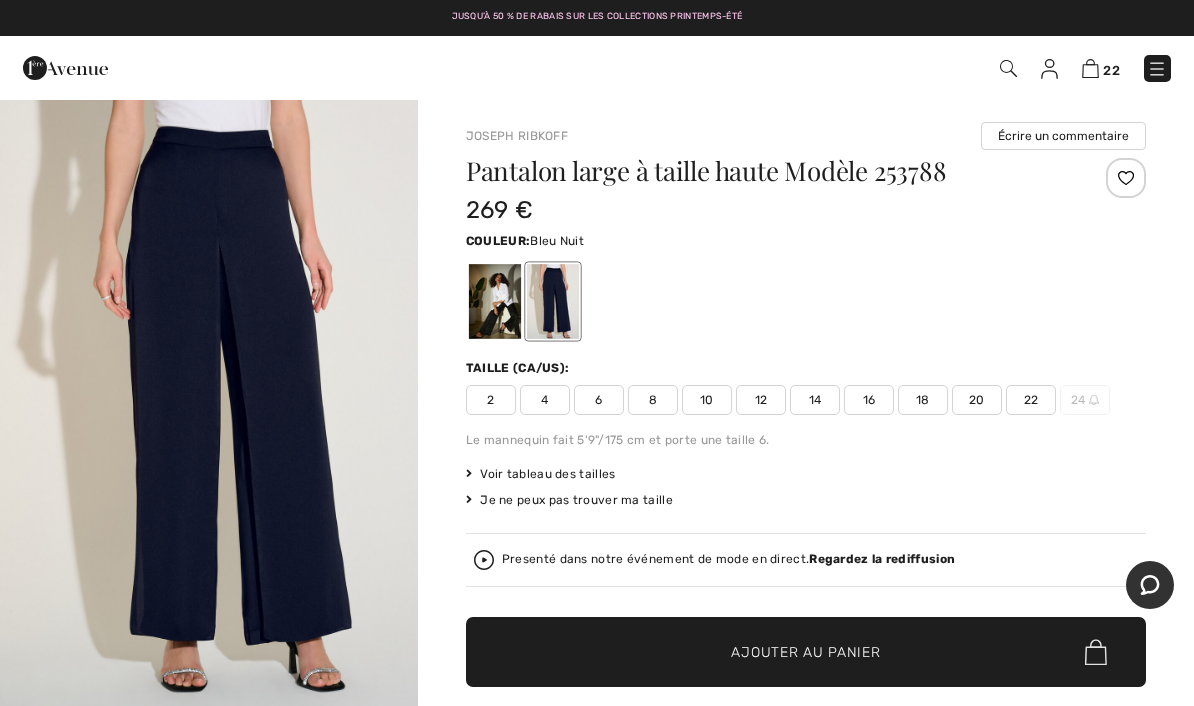 click on "18" at bounding box center (923, 400) 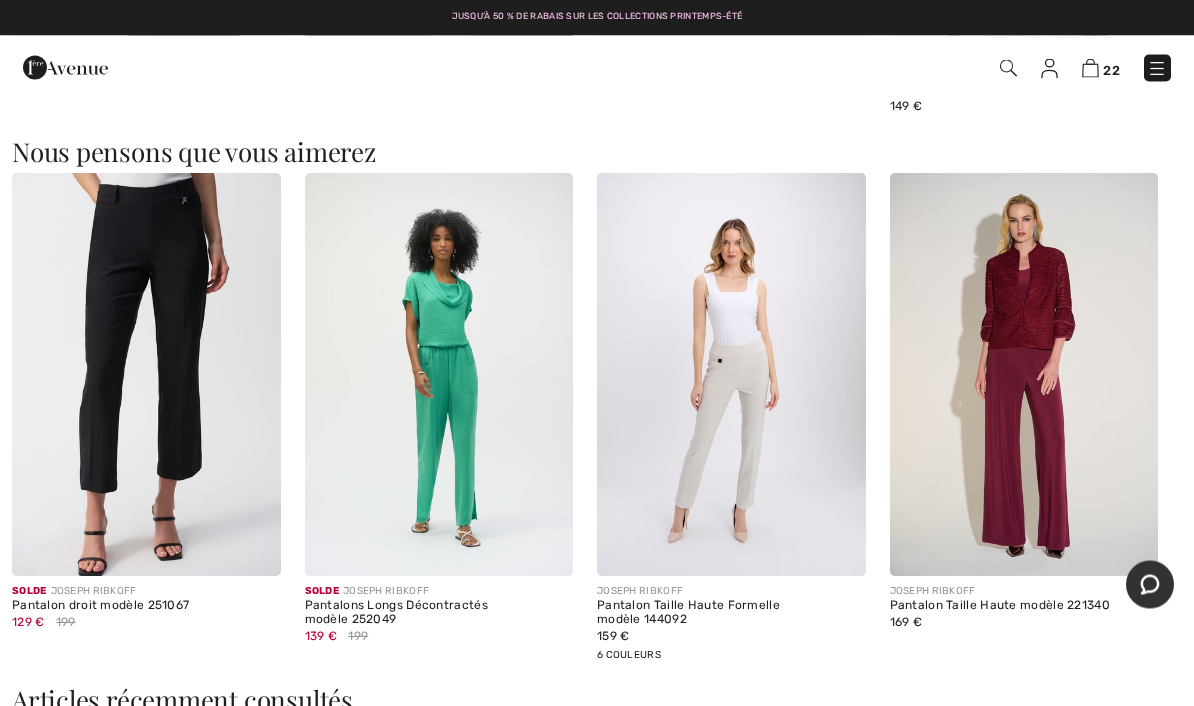 scroll, scrollTop: 2422, scrollLeft: 0, axis: vertical 